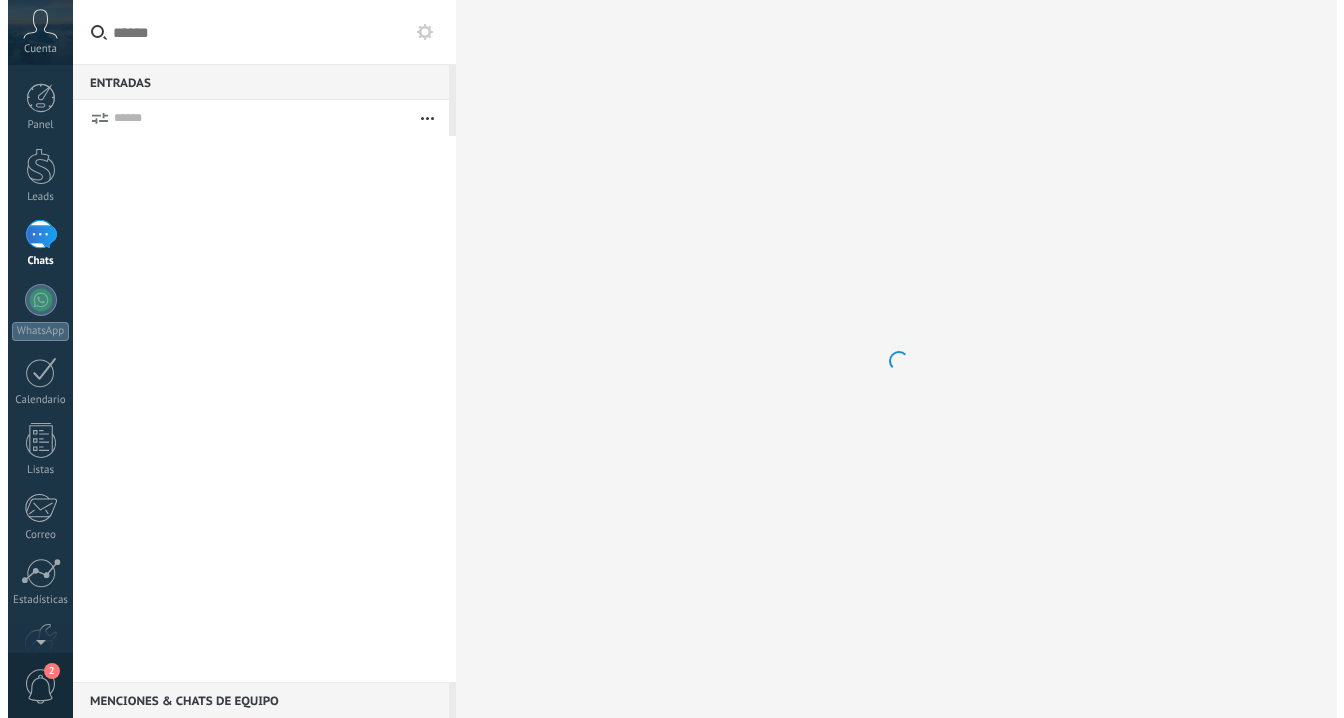 scroll, scrollTop: 0, scrollLeft: 0, axis: both 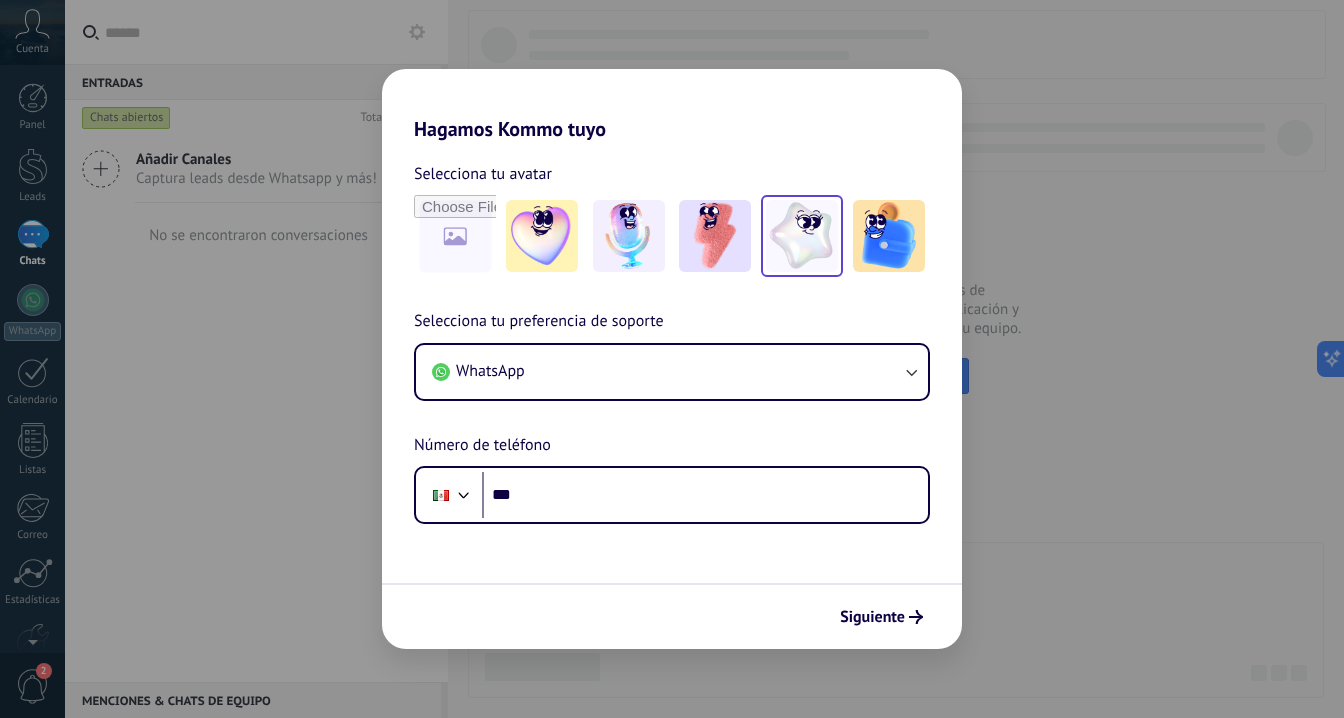 click at bounding box center [802, 236] 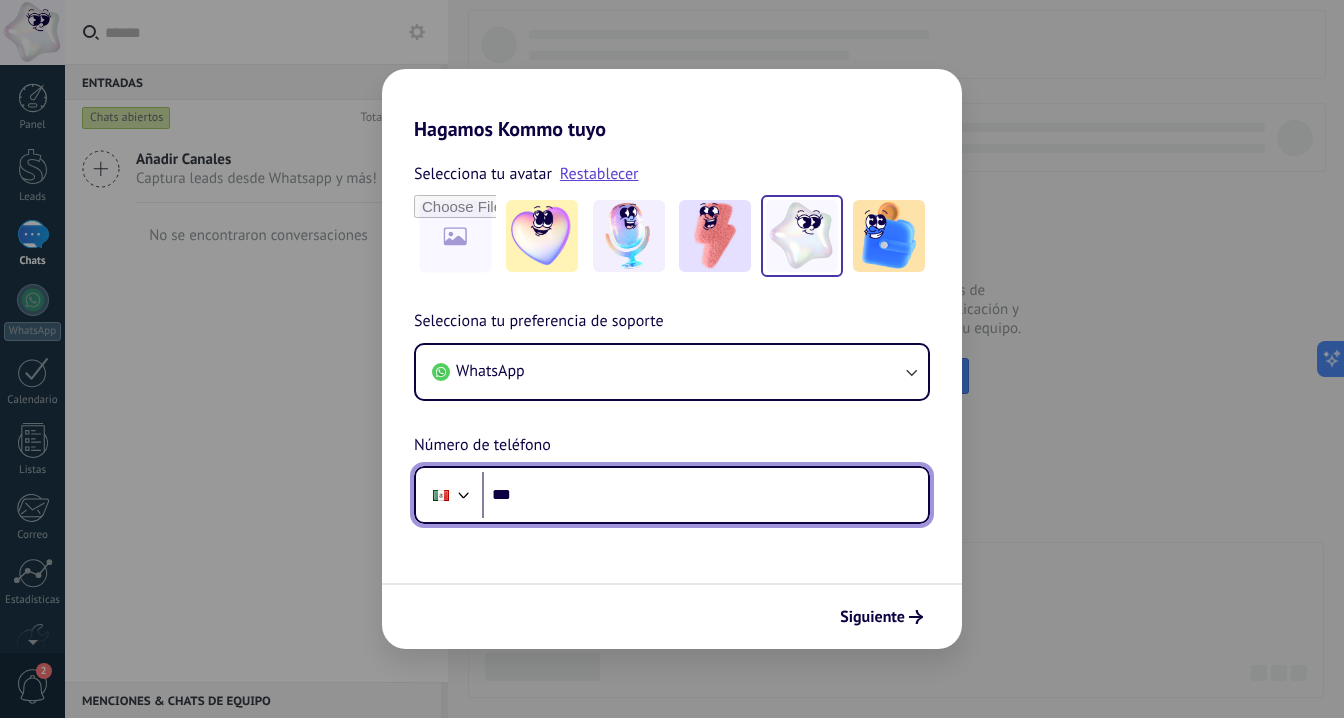 click on "***" at bounding box center (705, 495) 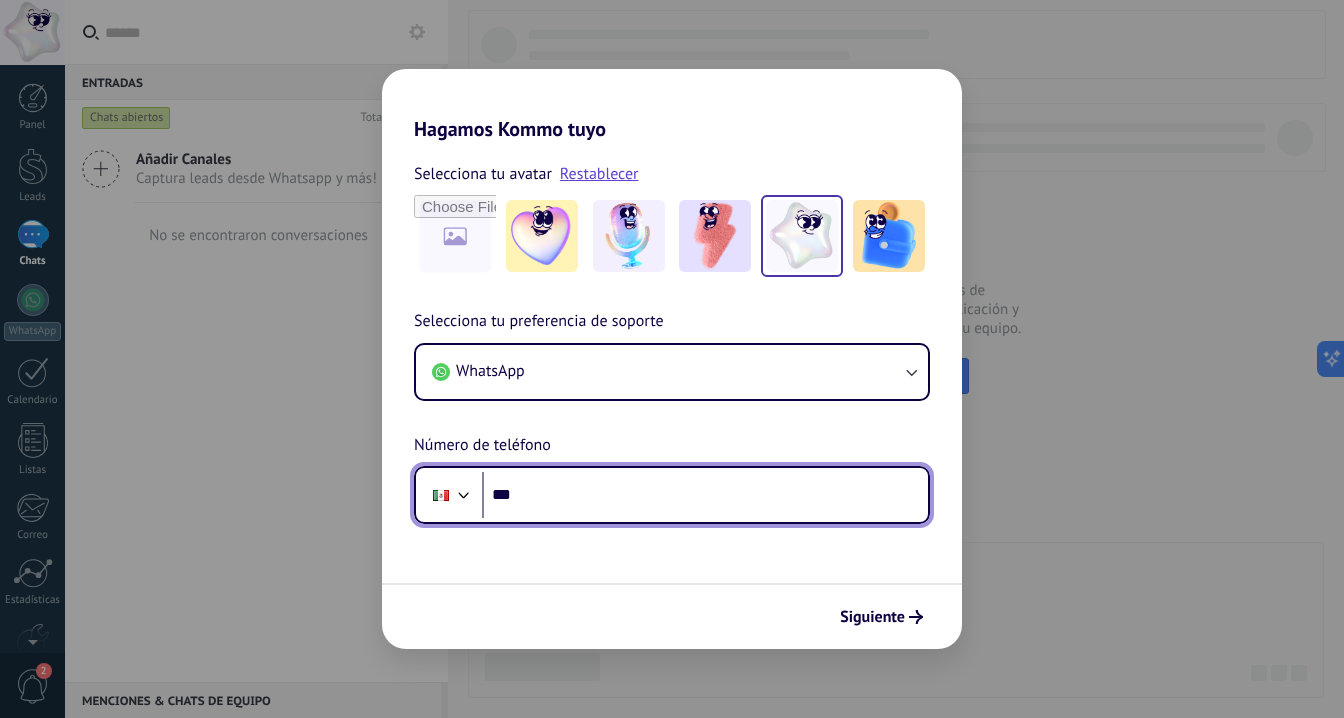 click on "***" at bounding box center [705, 495] 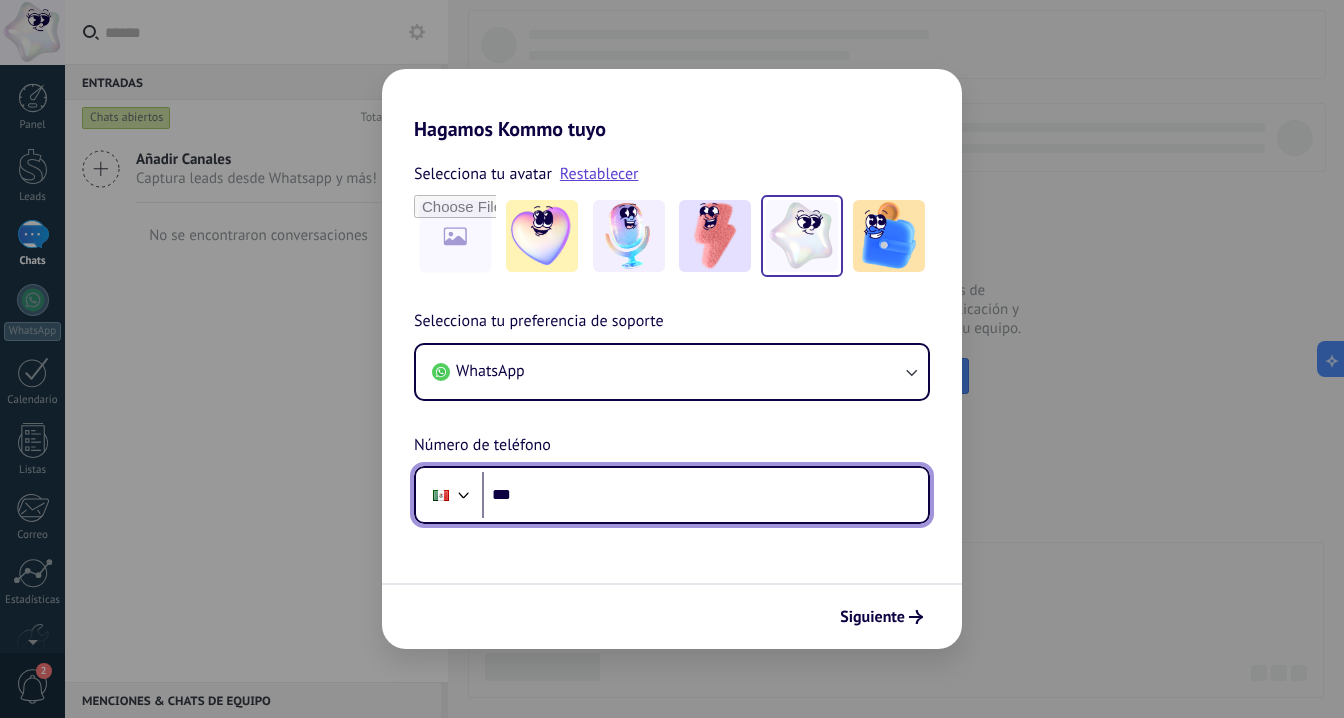 click on "***" at bounding box center [705, 495] 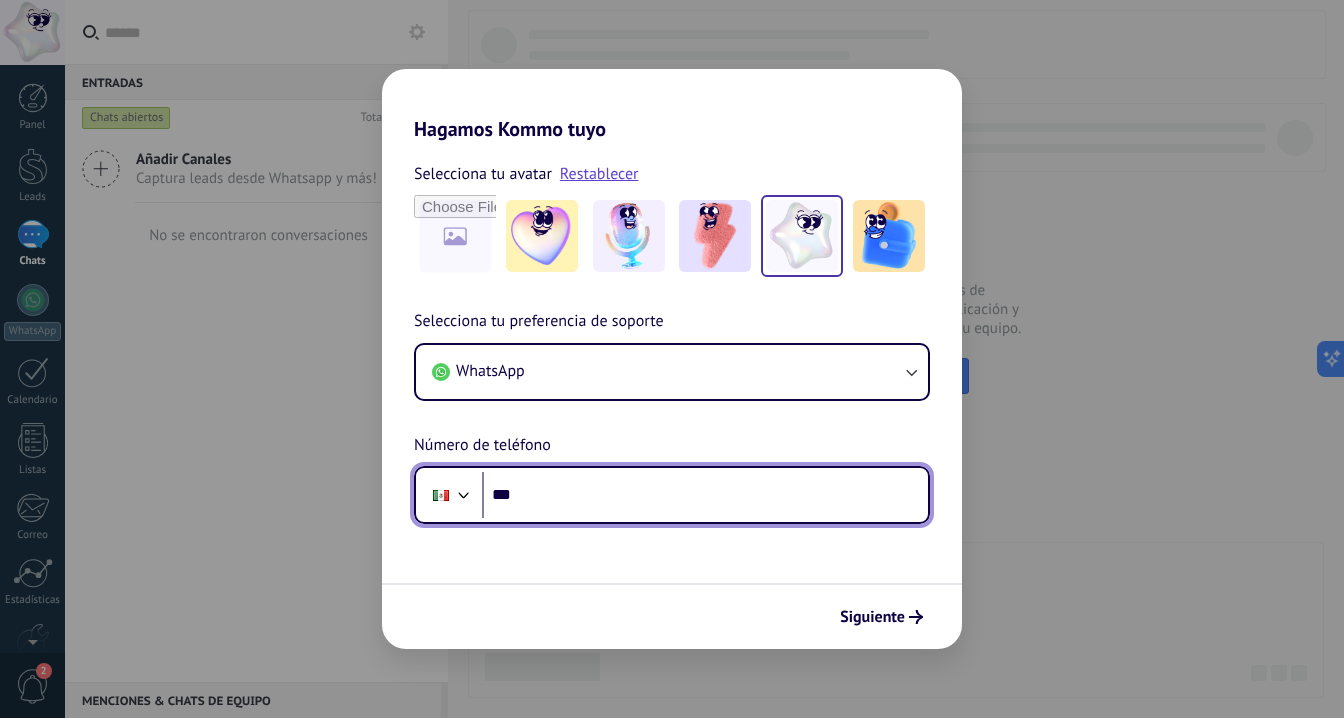 click on "***" at bounding box center [705, 495] 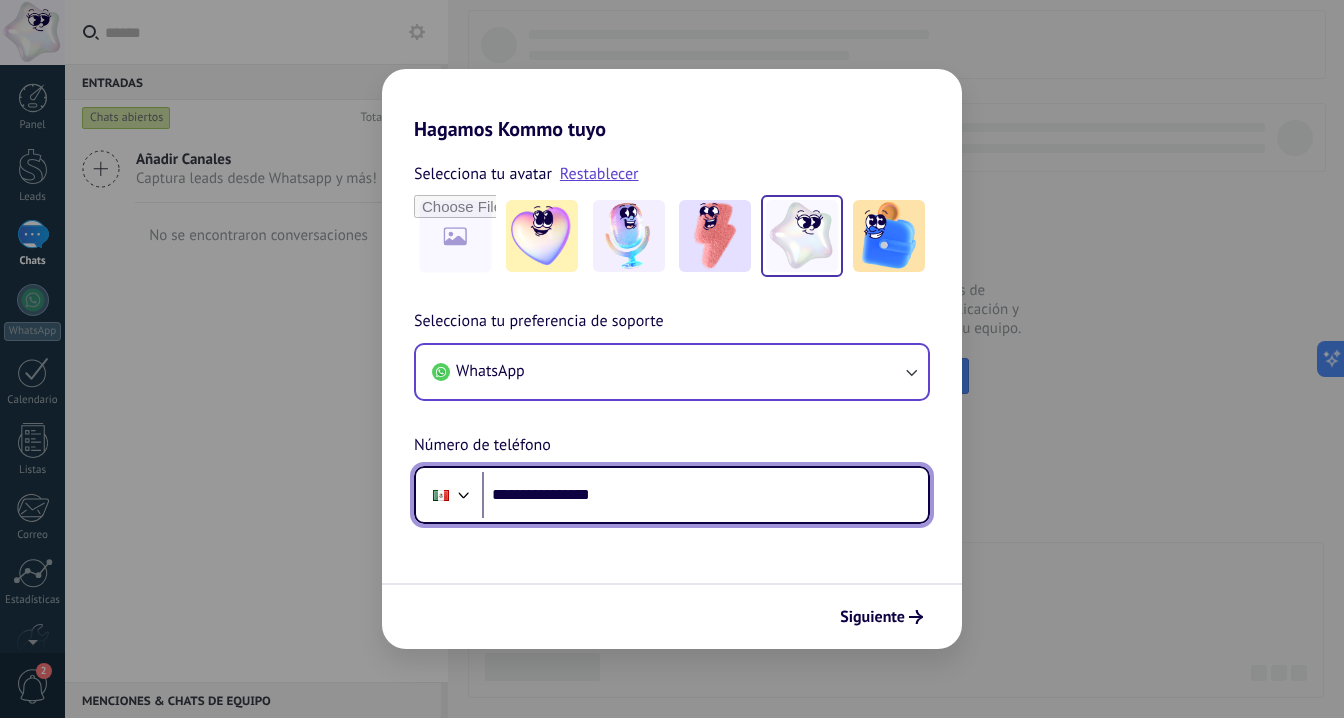 type on "**********" 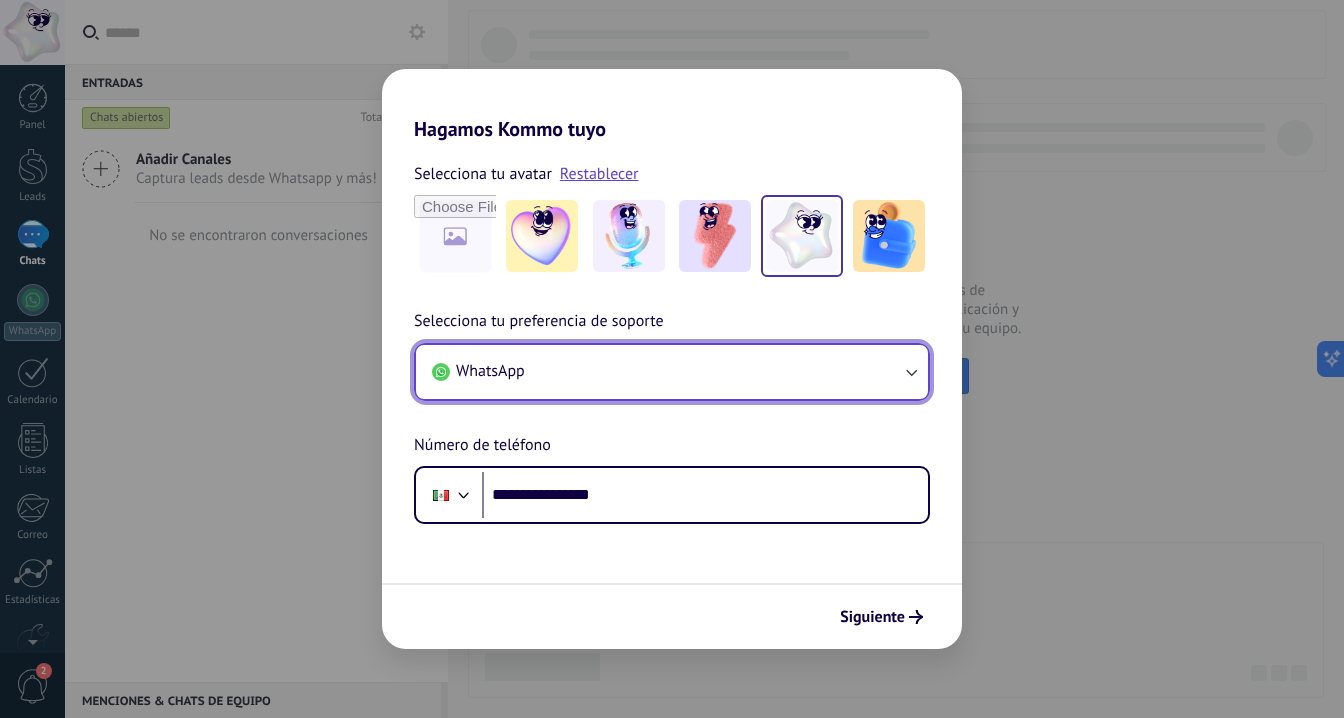 click on "WhatsApp" at bounding box center (672, 372) 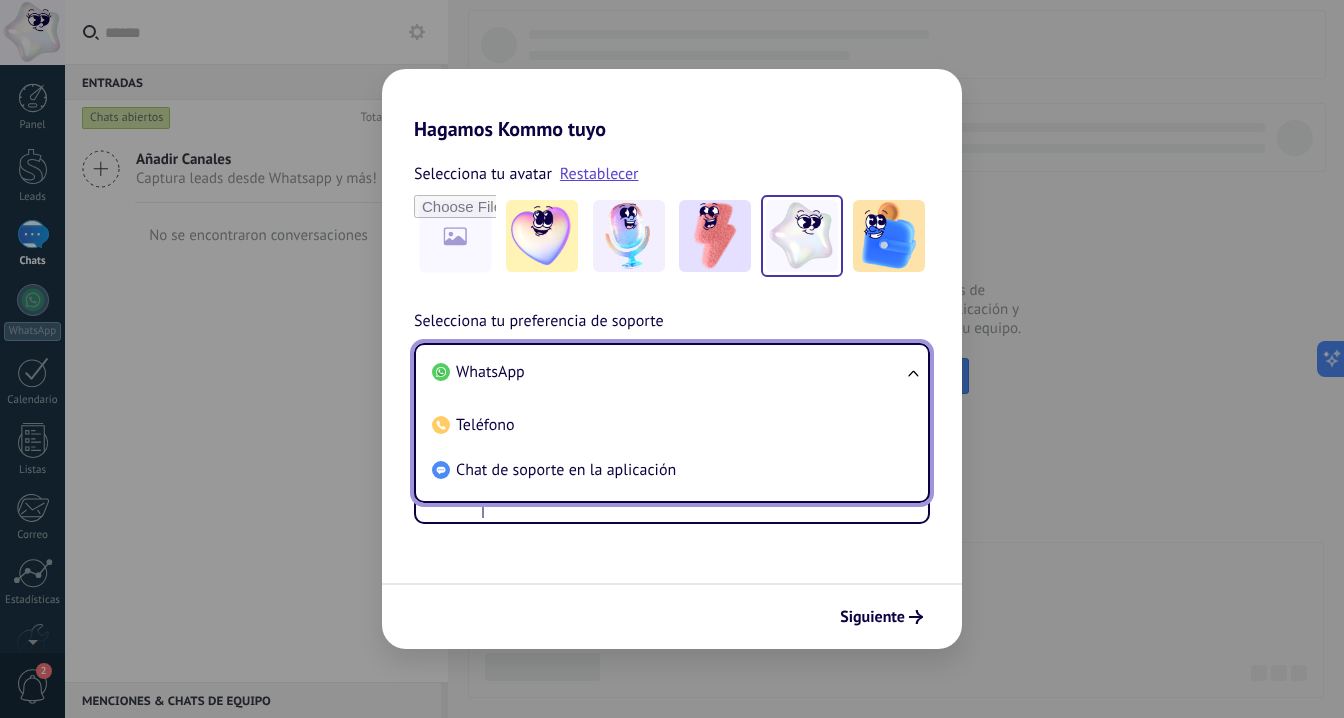scroll, scrollTop: 0, scrollLeft: 0, axis: both 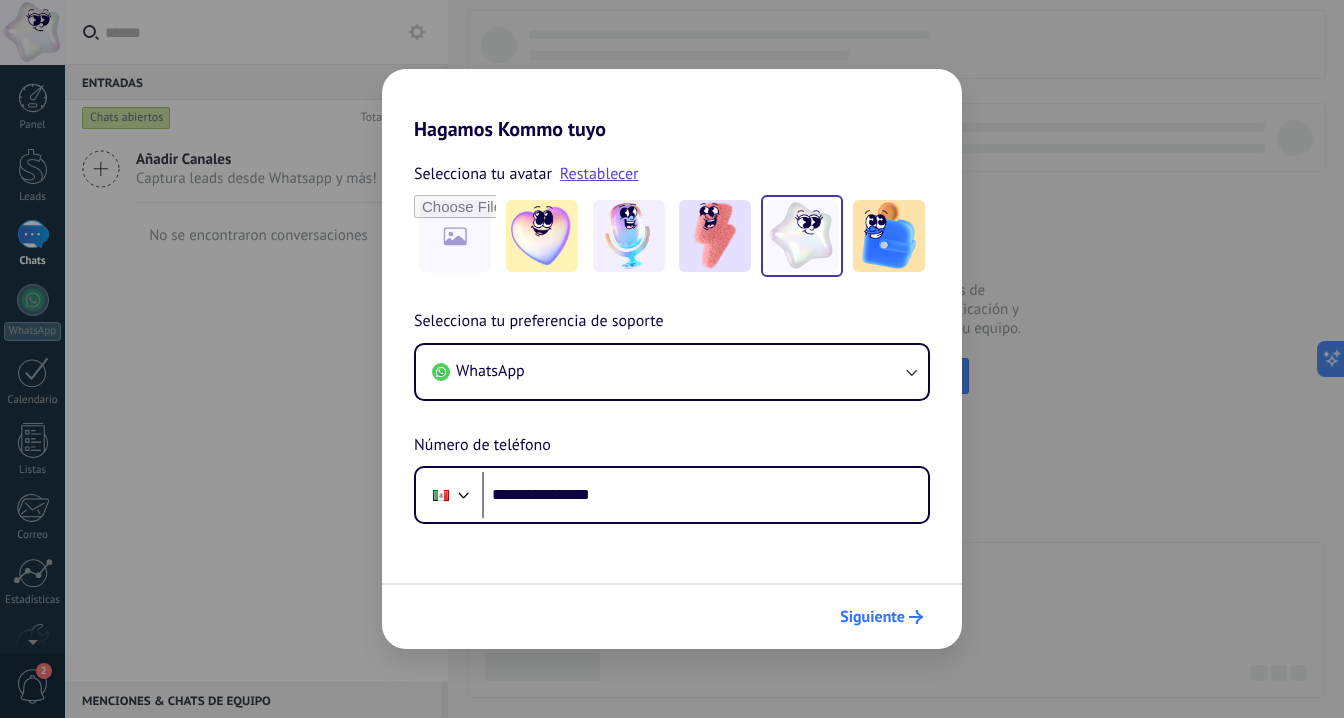 click 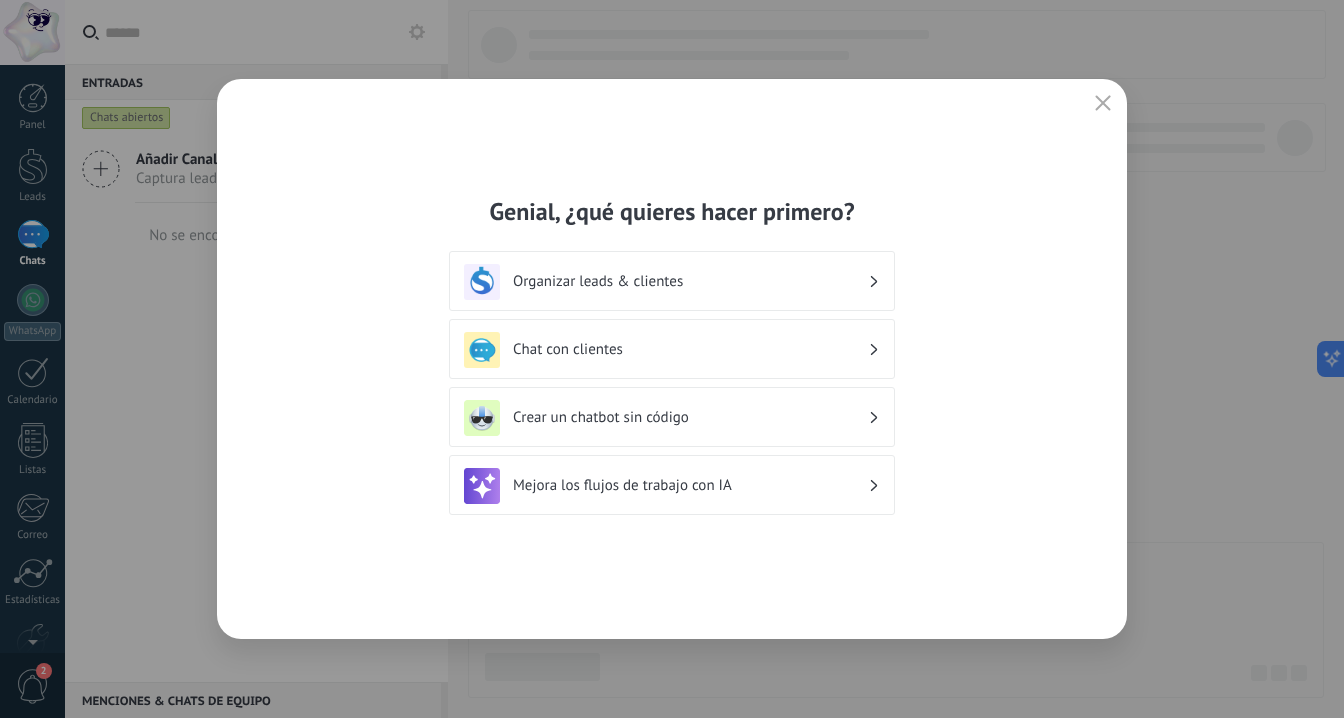 click on "Organizar leads & clientes" at bounding box center [690, 281] 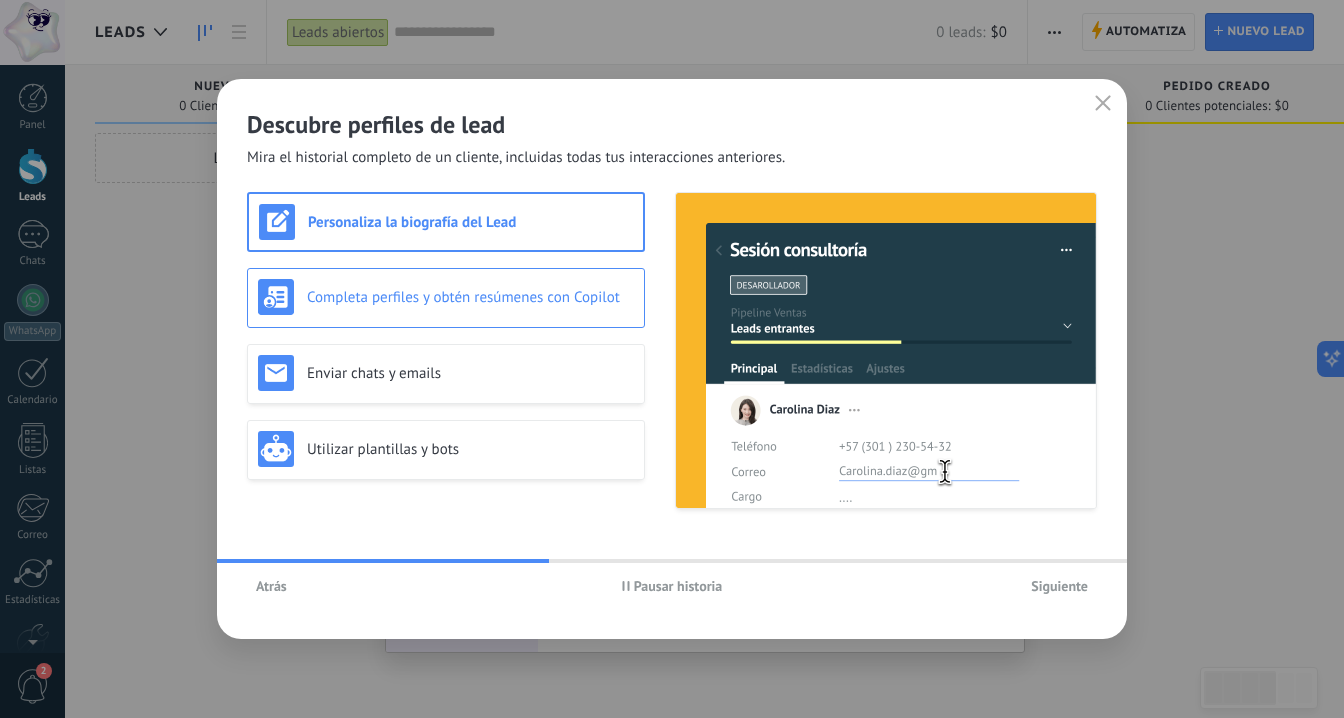 click on "Completa perfiles y obtén resúmenes con Copilot" at bounding box center (446, 297) 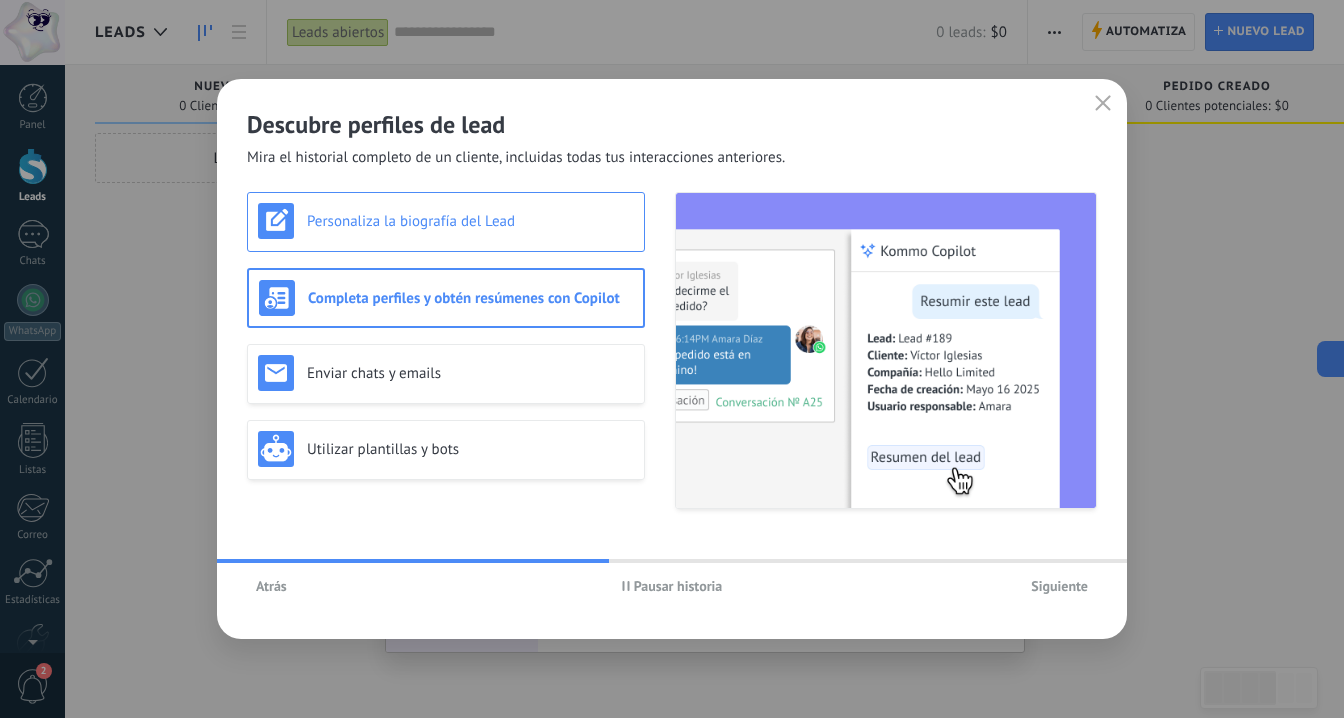 click on "Personaliza la biografía del Lead" at bounding box center (446, 222) 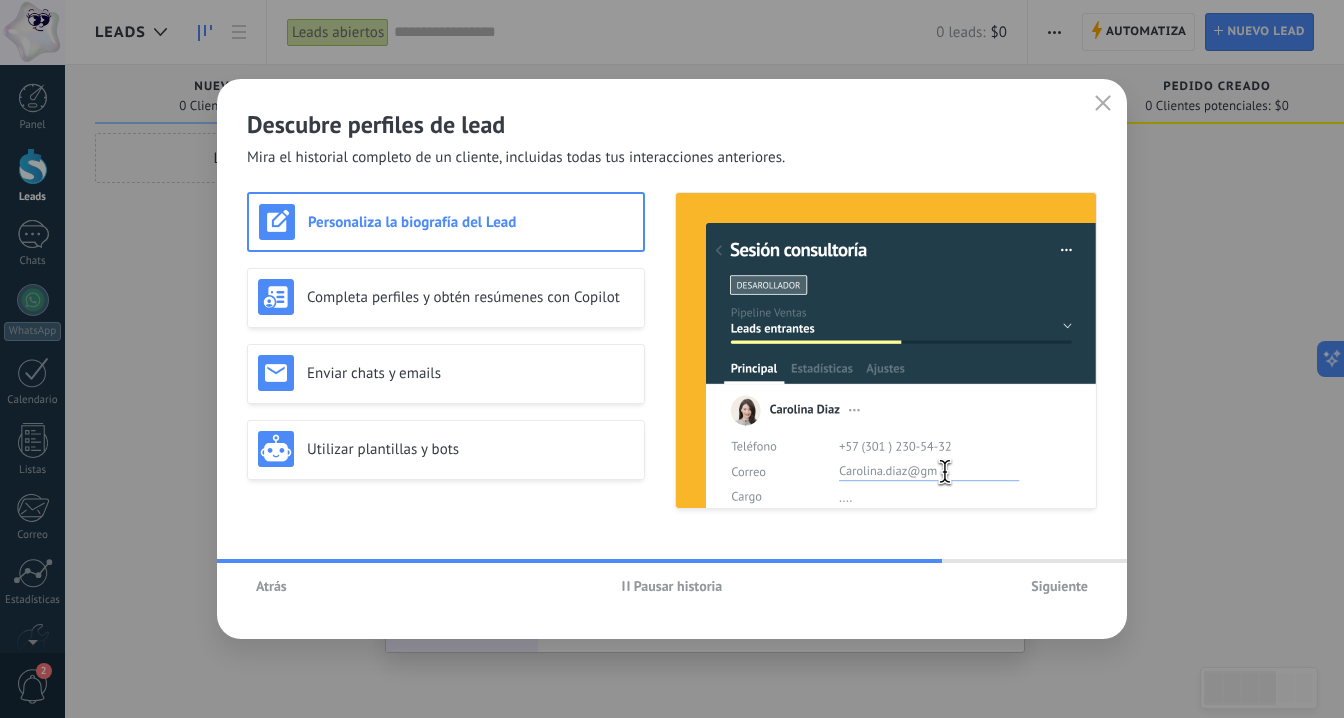 click on "Pausar historia" at bounding box center (678, 586) 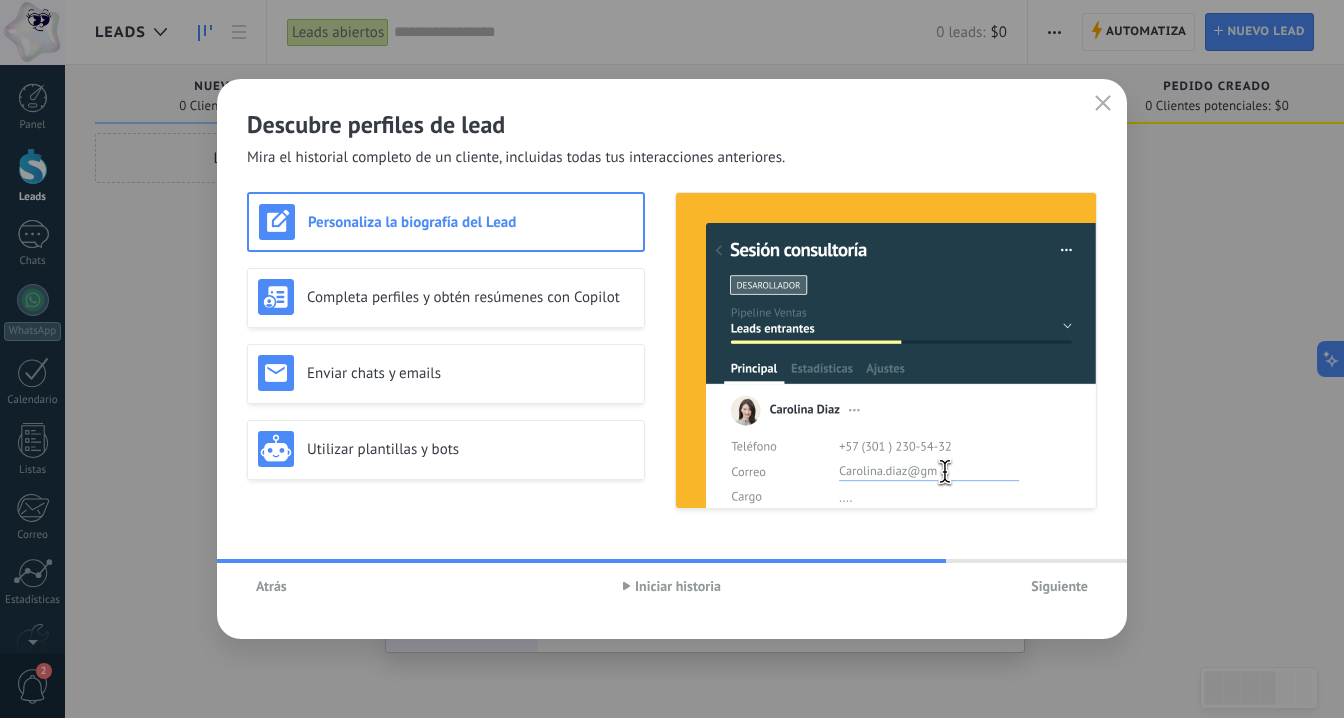 click on "Iniciar historia" at bounding box center (678, 586) 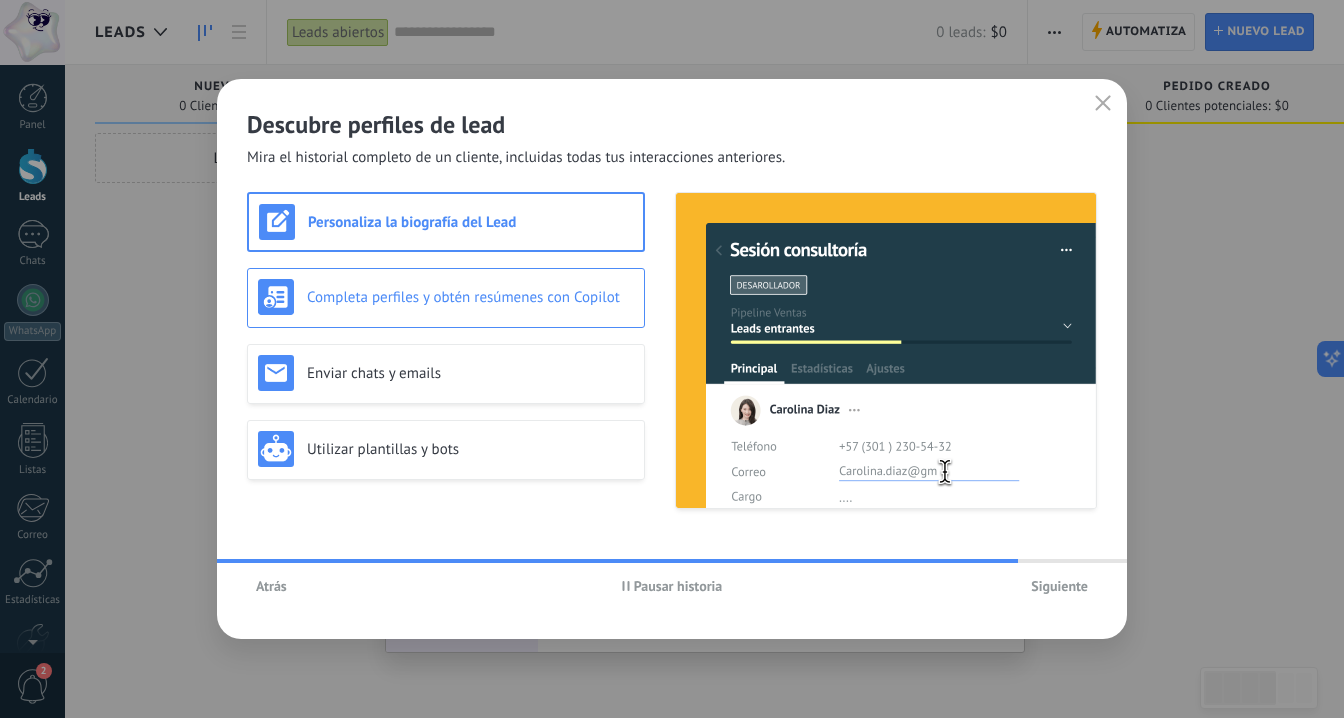click on "Completa perfiles y obtén resúmenes con Copilot" at bounding box center [446, 298] 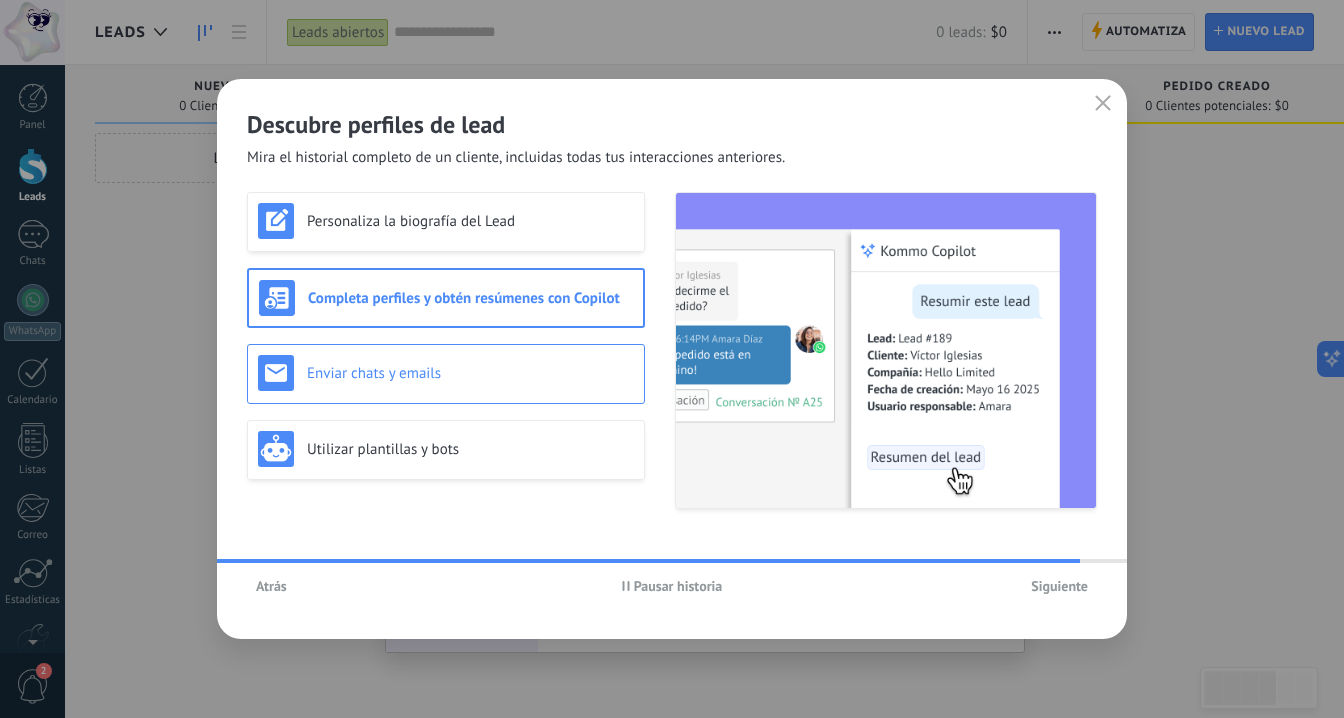 click on "Enviar chats y emails" at bounding box center (470, 373) 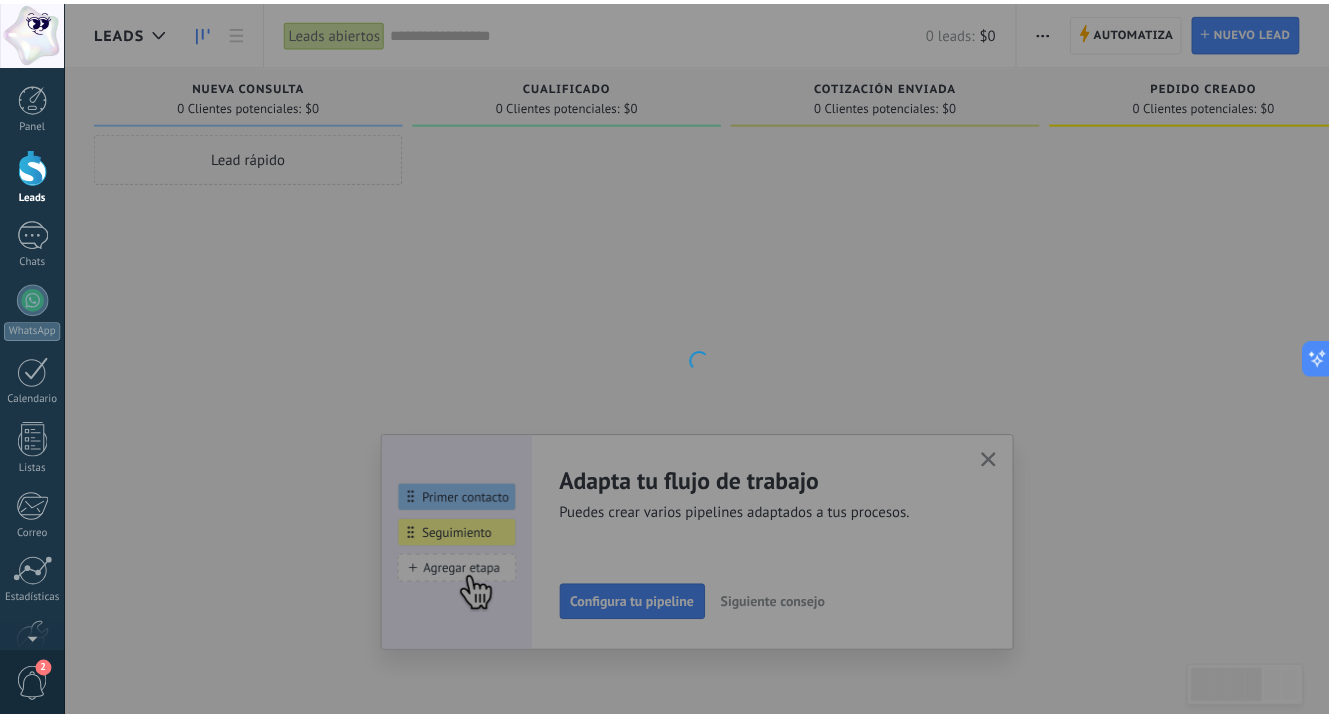 scroll, scrollTop: 112, scrollLeft: 0, axis: vertical 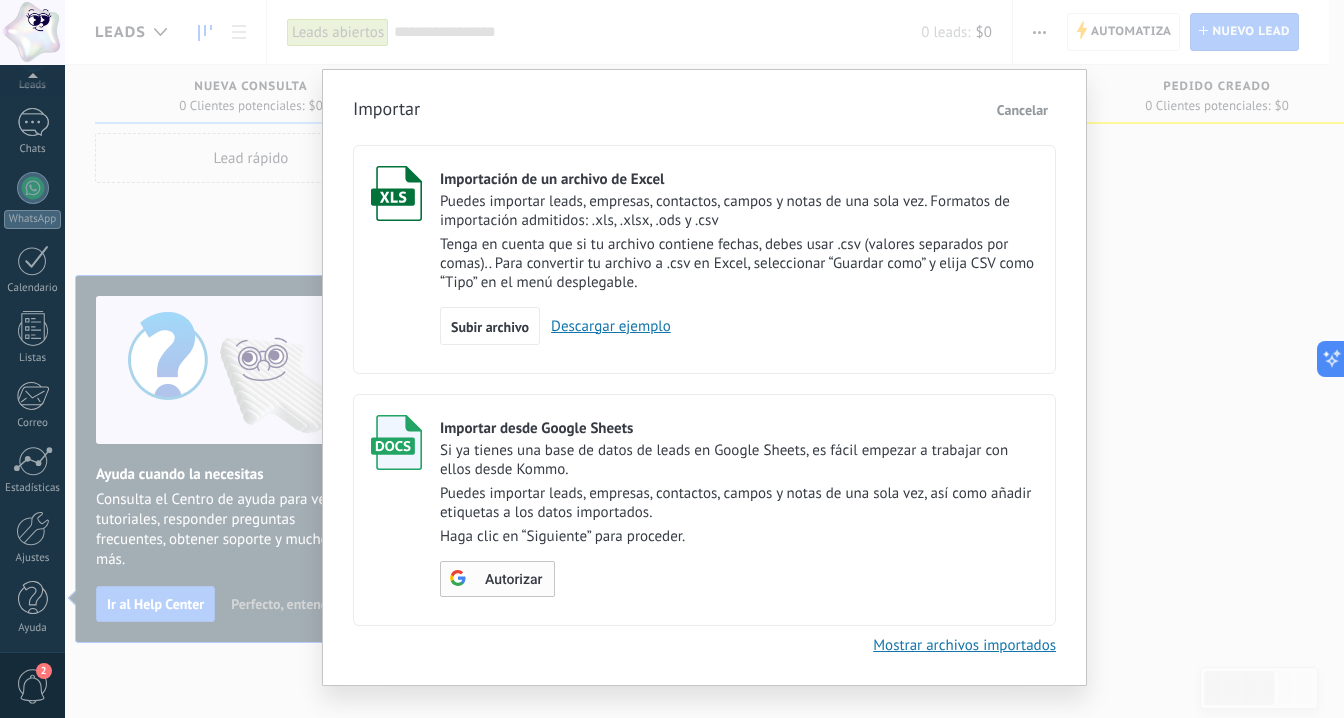 click on "Autorizar" at bounding box center (495, 578) 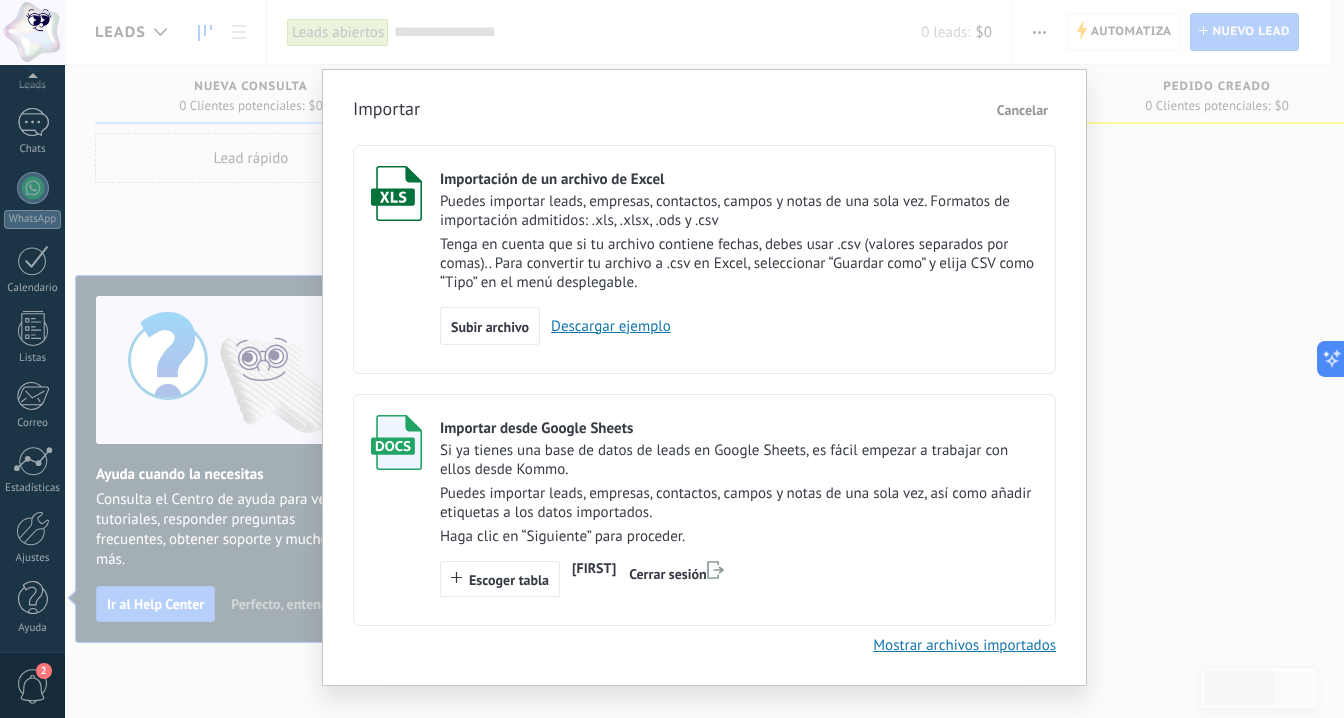 click on "Cancelar" at bounding box center (1022, 110) 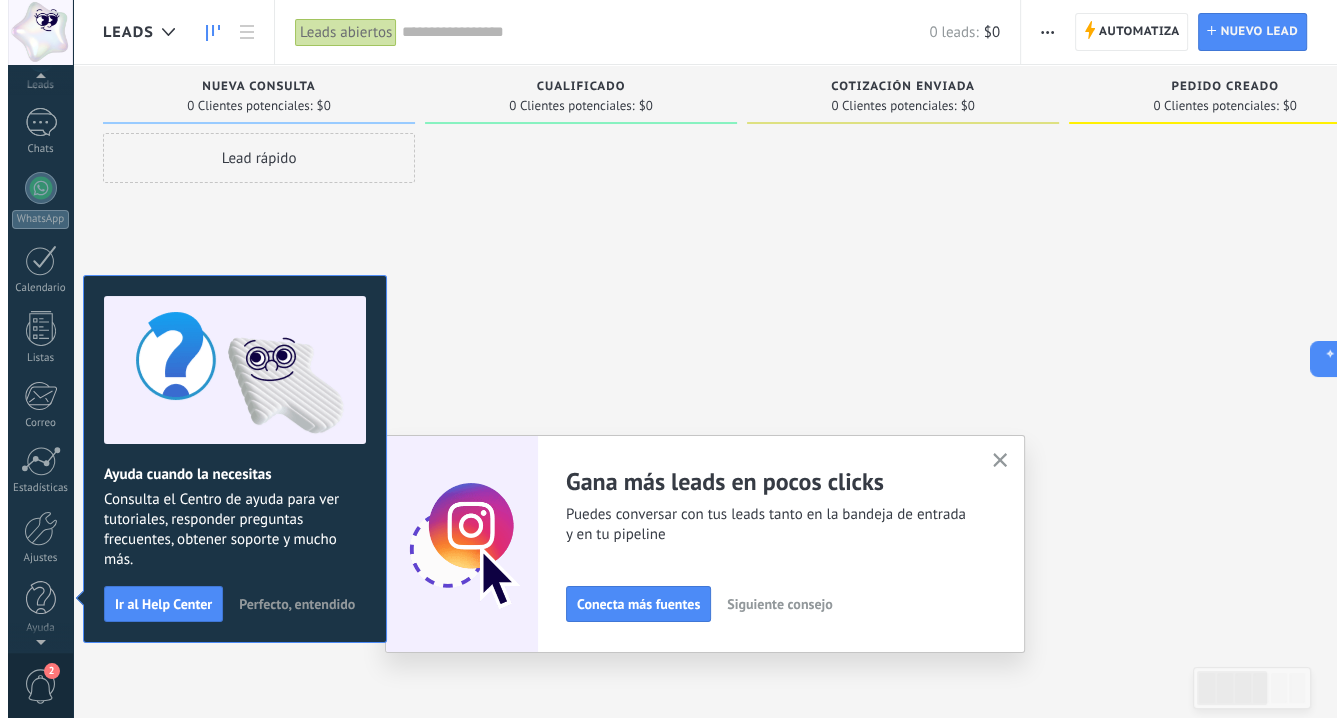 scroll, scrollTop: 0, scrollLeft: 0, axis: both 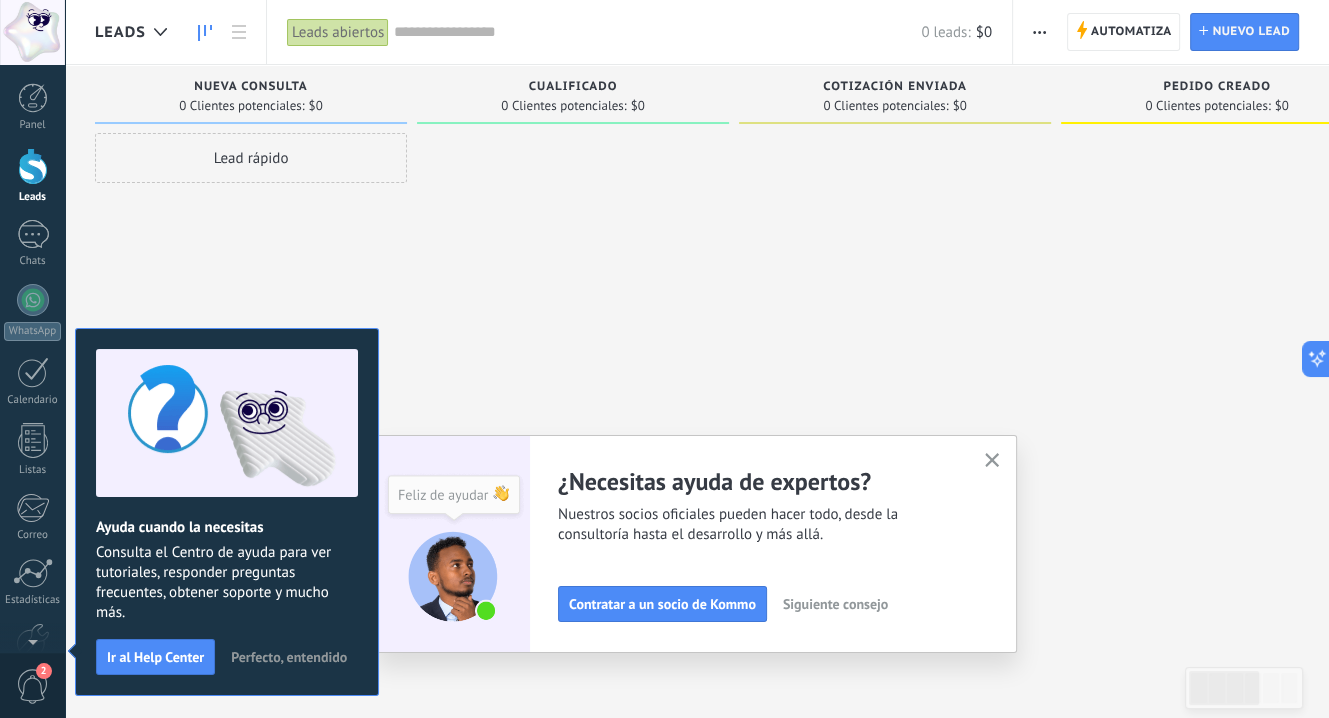 click on "Perfecto, entendido" at bounding box center (289, 657) 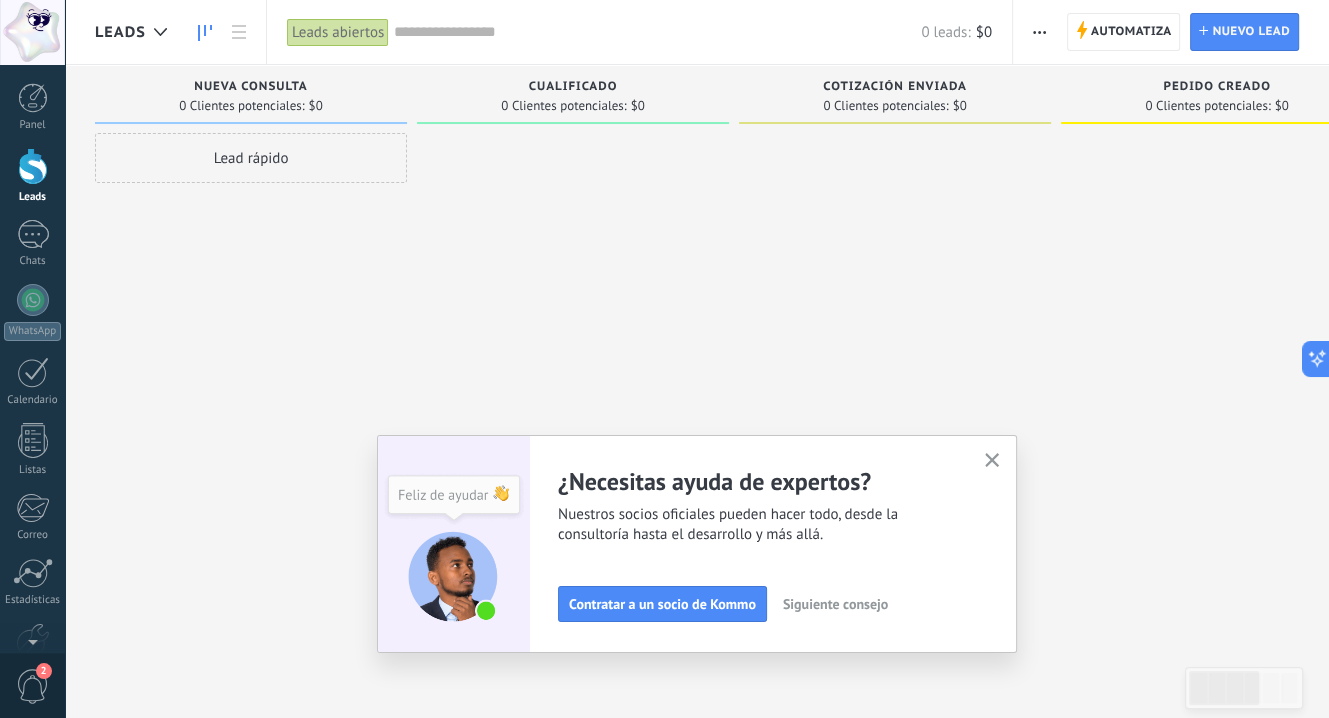 click 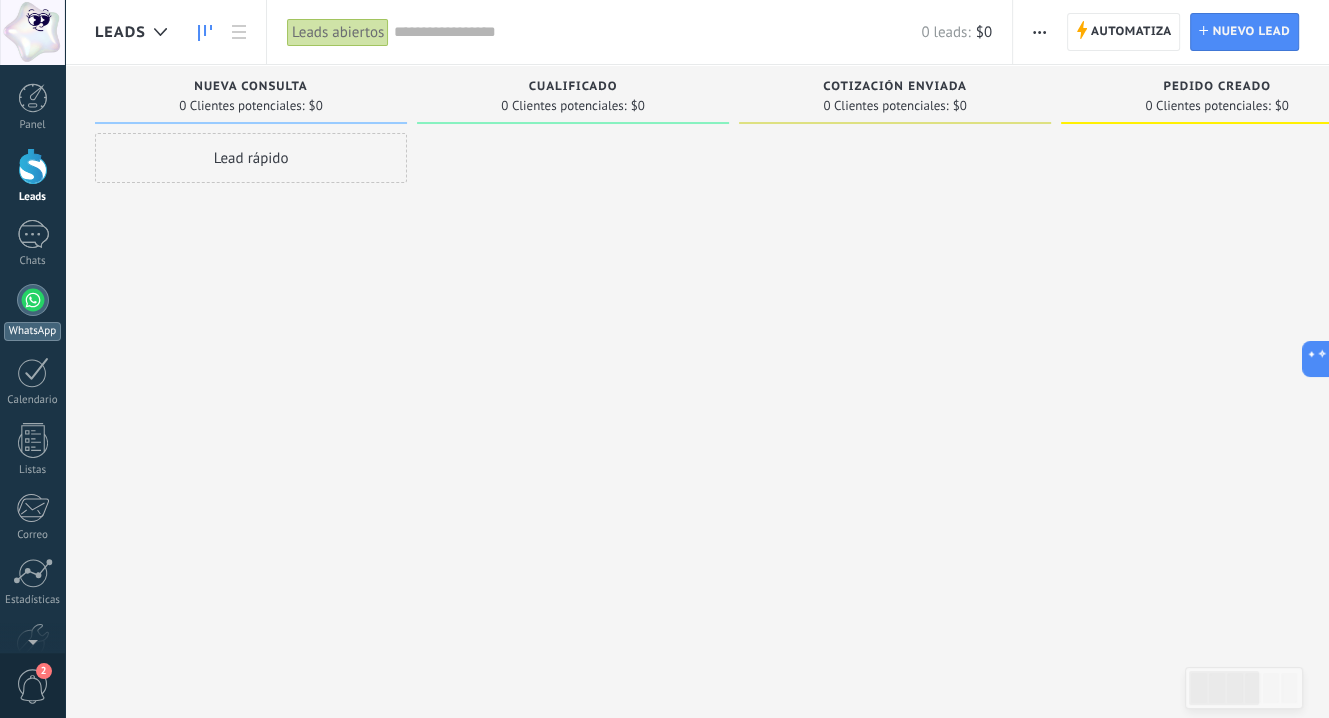 click on "WhatsApp" at bounding box center [32, 312] 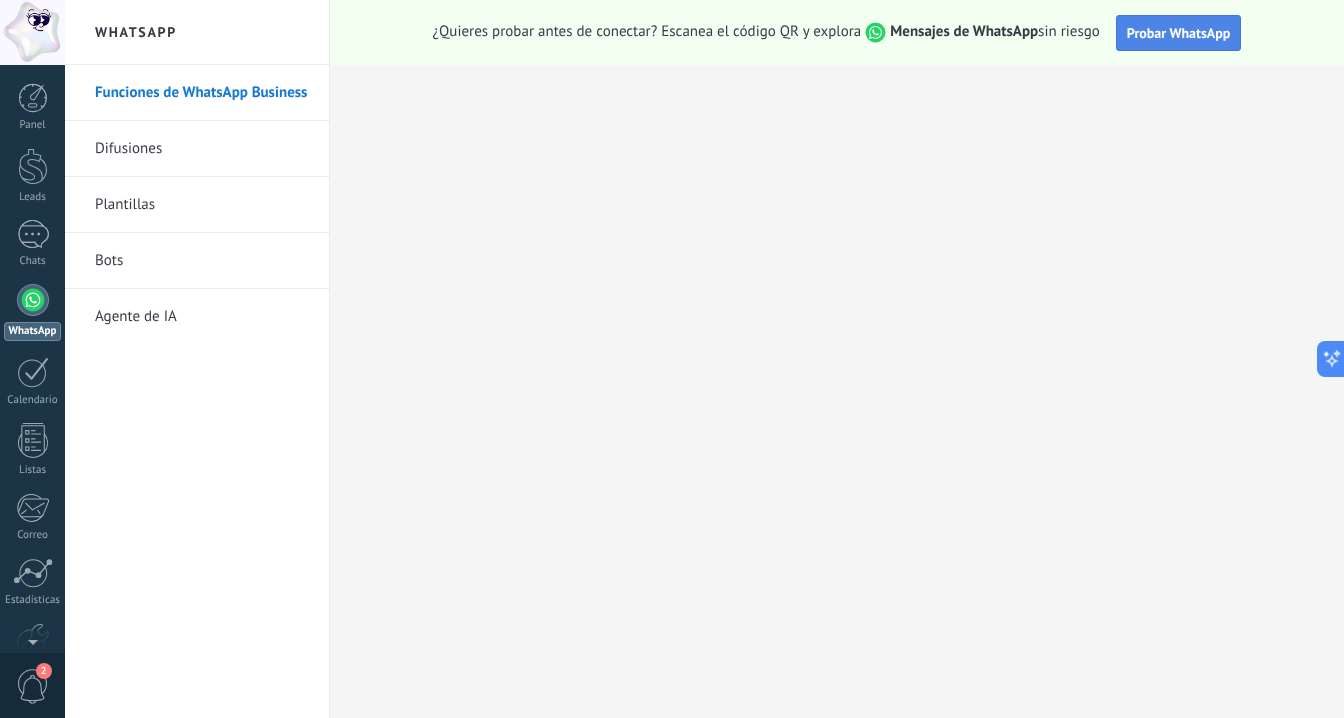 click on "Probar WhatsApp" at bounding box center [1179, 33] 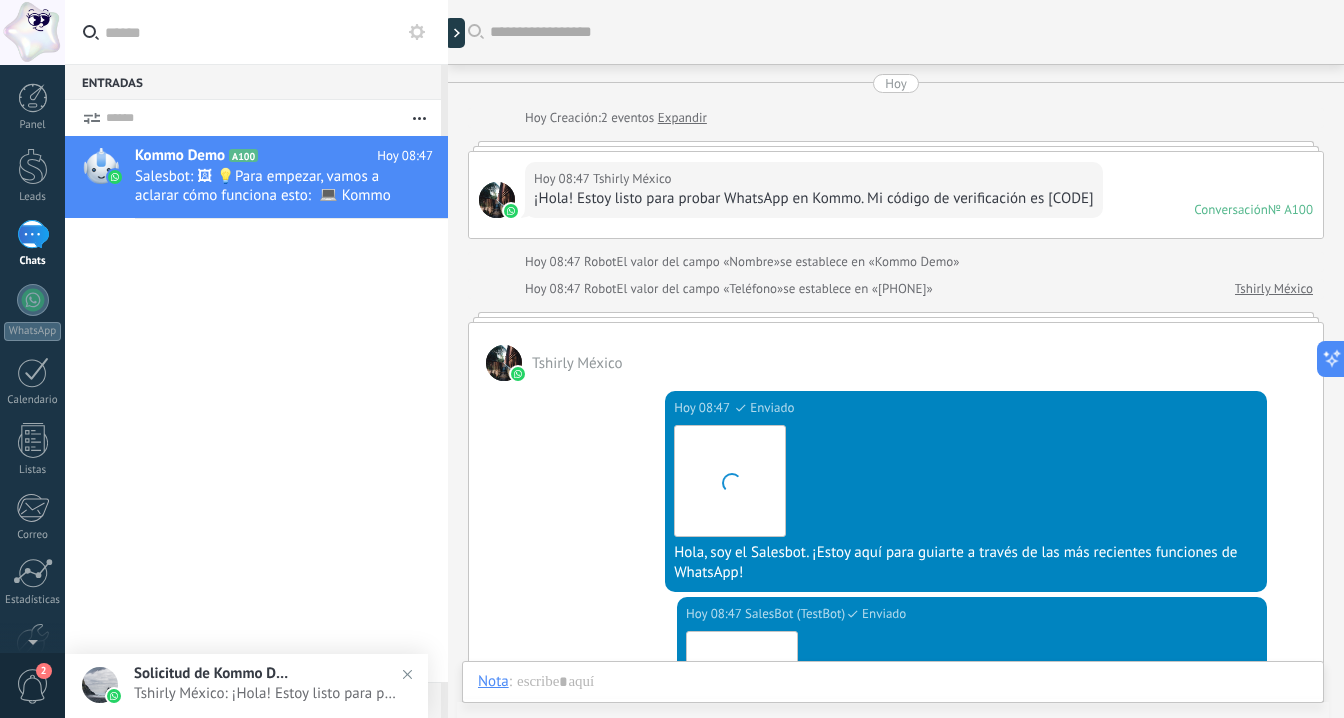 scroll, scrollTop: 624, scrollLeft: 0, axis: vertical 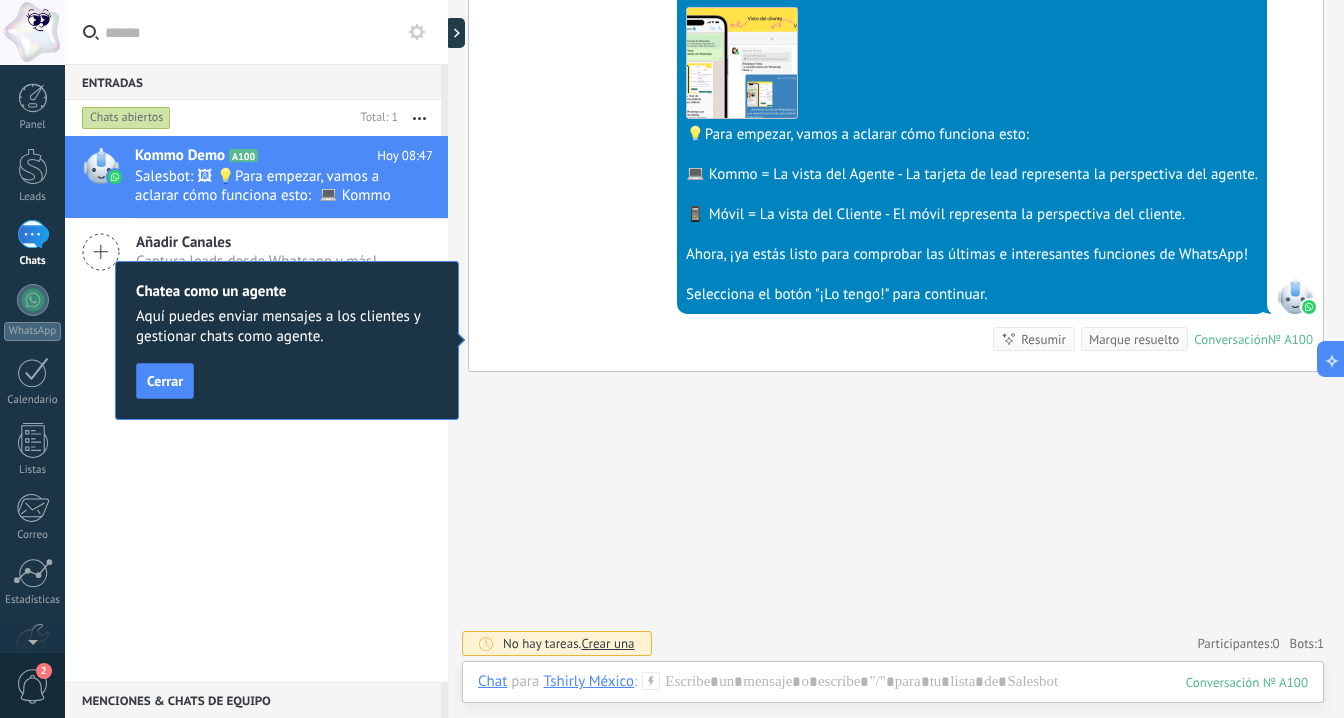 click on "Buscar Carga más Hoy Hoy Creación:  2  eventos   Expandir Hoy 08:47 Tshirly México  ¡Hola! Estoy listo para probar WhatsApp en Kommo. Mi código de verificación es [CODE] Conversación  № A100 Conversación № A100 Hoy 08:47 Robot  El valor del campo «Nombre»   se establece en «Kommo Demo» Hoy 08:47 Robot  El valor del campo «Teléfono»   se establece en «[PHONE]» Tshirly México Tshirly México  Hoy 08:47 SalesBot (TestBot)  Entregado Descargar Hola, soy el Salesbot. ¡Estoy aquí para guiarte a través de las más recientes funciones de WhatsApp! Hoy 08:47 SalesBot (TestBot)  Entregado Descargar 💡Para empezar, vamos a aclarar cómo funciona esto:     💻 Kommo = La vista del Agente - La tarjeta de lead representa la perspectiva del agente.   📱 Móvil = La vista del Cliente - El móvil representa la perspectiva del cliente.   Ahora, ¡ya estás listo para comprobar las últimas e interesantes funciones de WhatsApp!   Conversación  № A100 Conversación № A100" at bounding box center (896, 48) 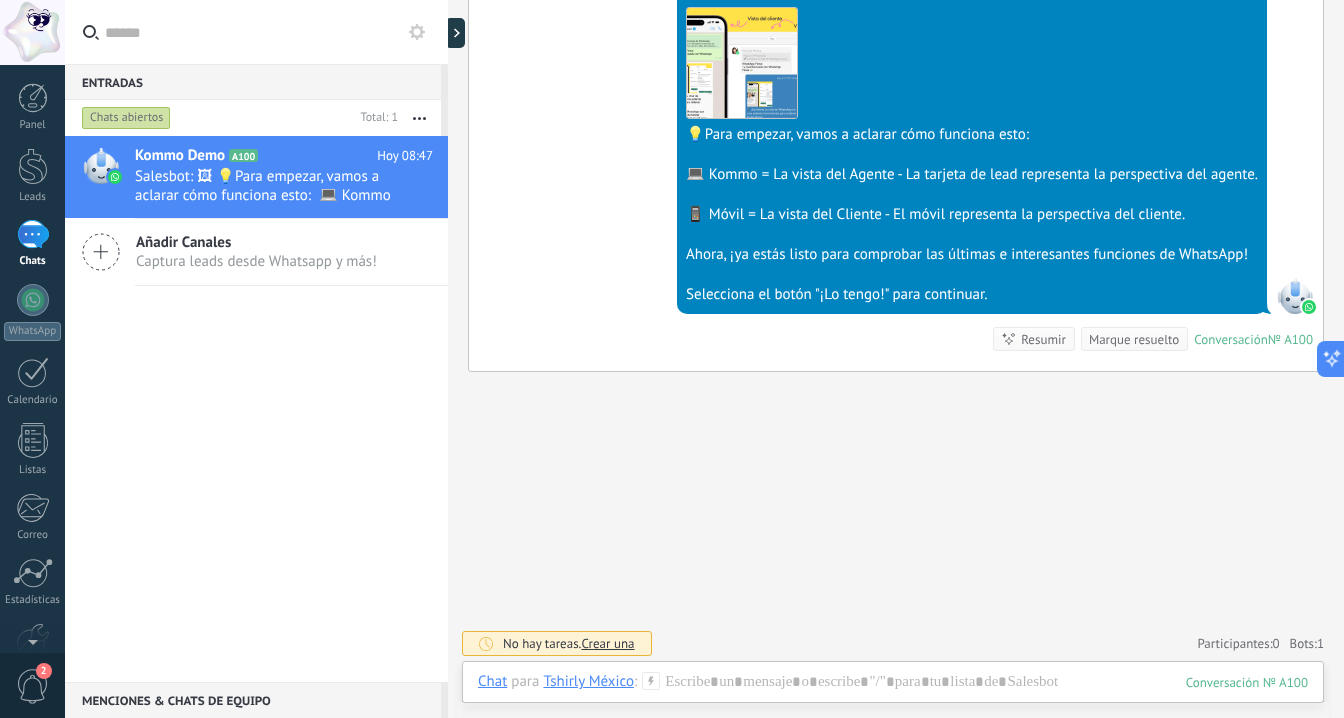 click on "💡Para empezar, vamos a aclarar cómo funciona esto:" at bounding box center (972, 135) 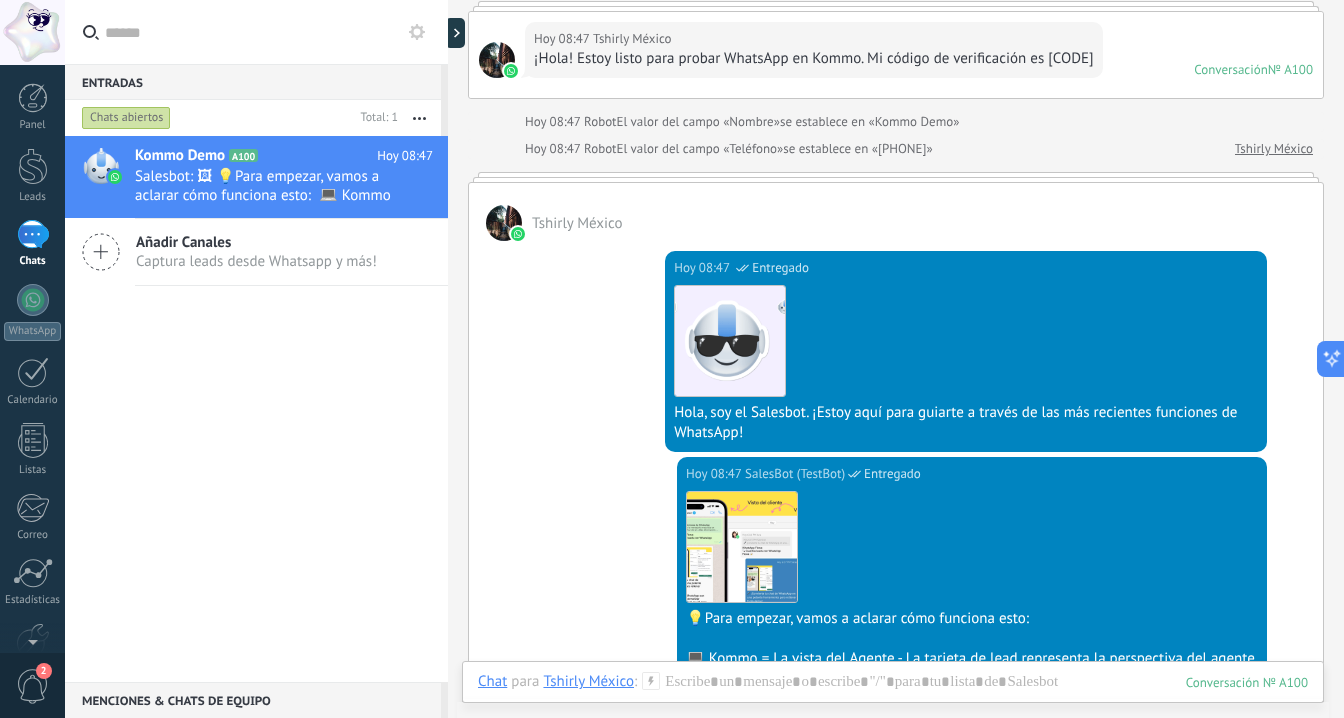 scroll, scrollTop: 0, scrollLeft: 0, axis: both 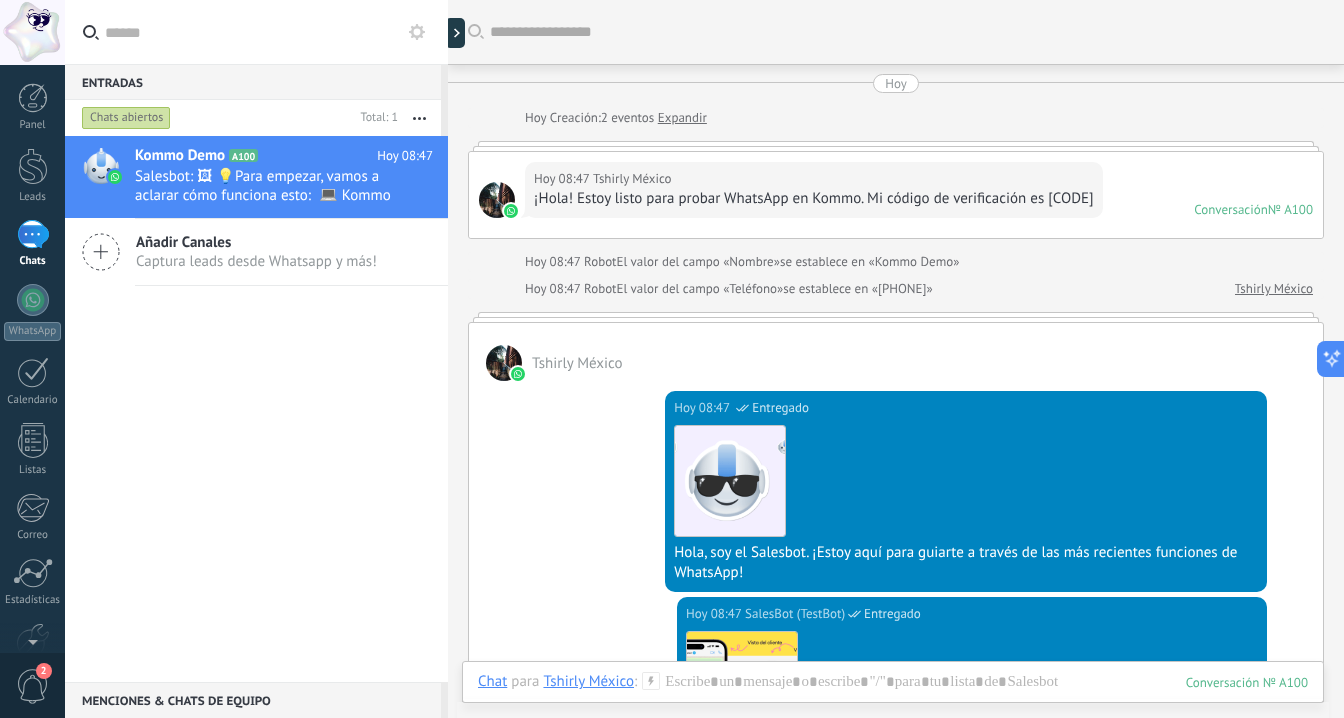 click at bounding box center (504, 363) 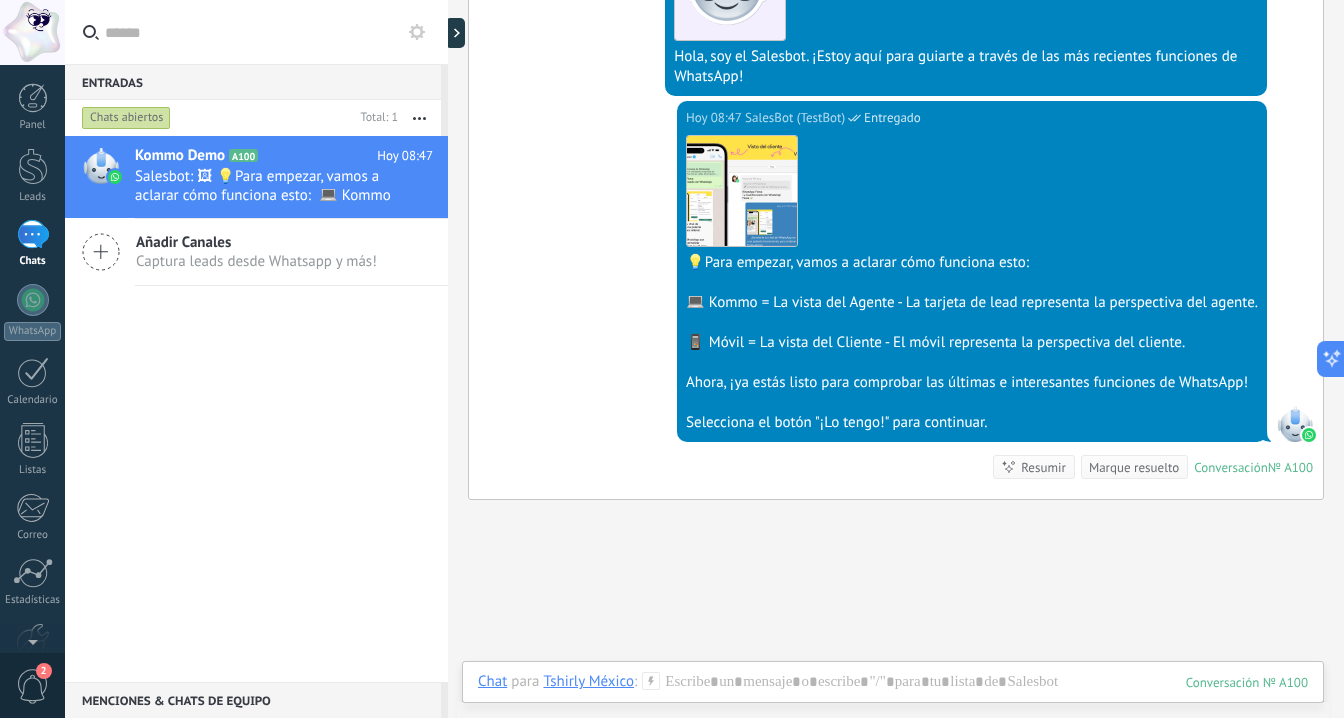 scroll, scrollTop: 510, scrollLeft: 0, axis: vertical 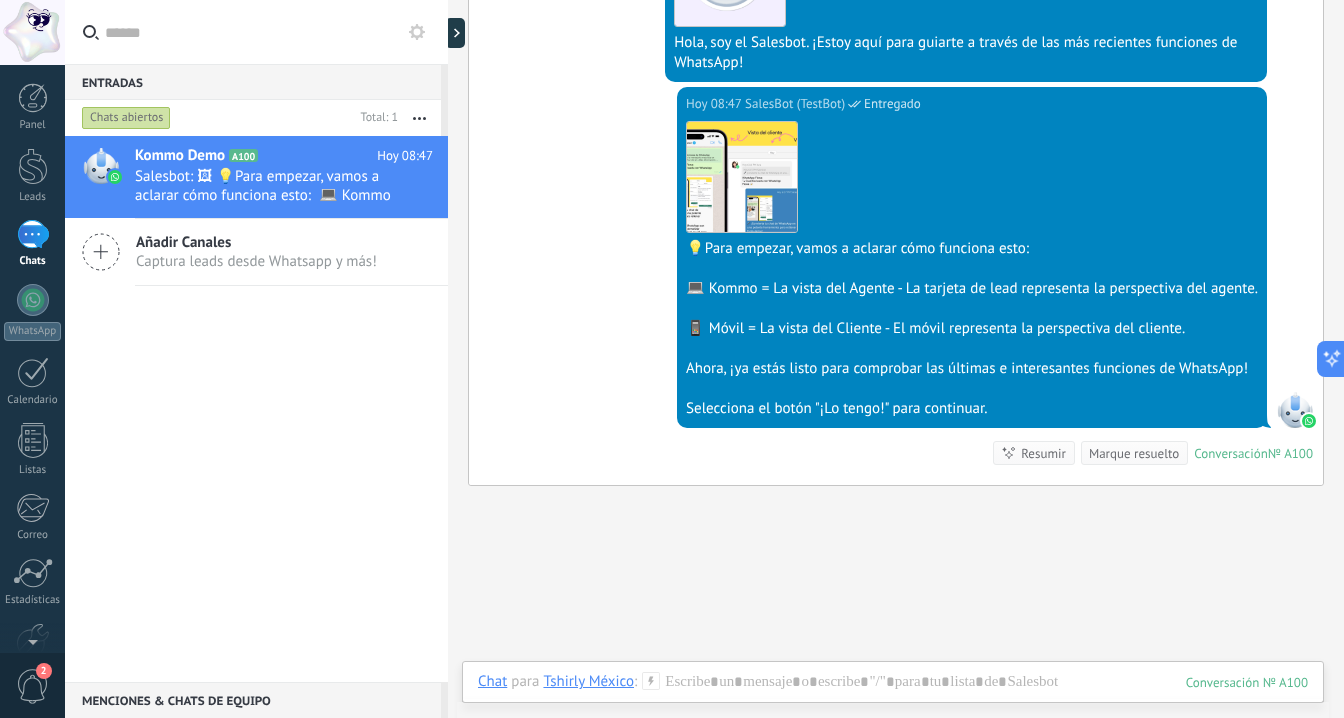 click on "Ahora, ¡ya estás listo para comprobar las últimas e interesantes funciones de WhatsApp!" at bounding box center [972, 369] 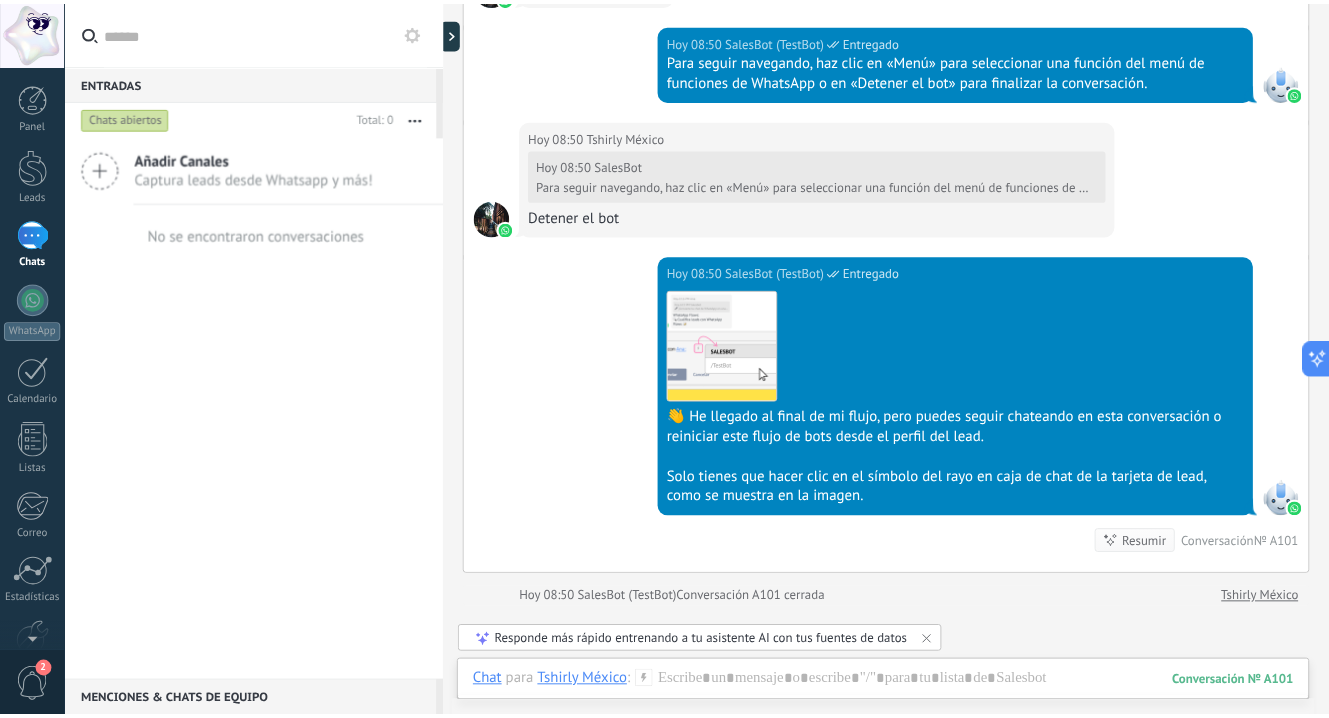 scroll, scrollTop: 2674, scrollLeft: 0, axis: vertical 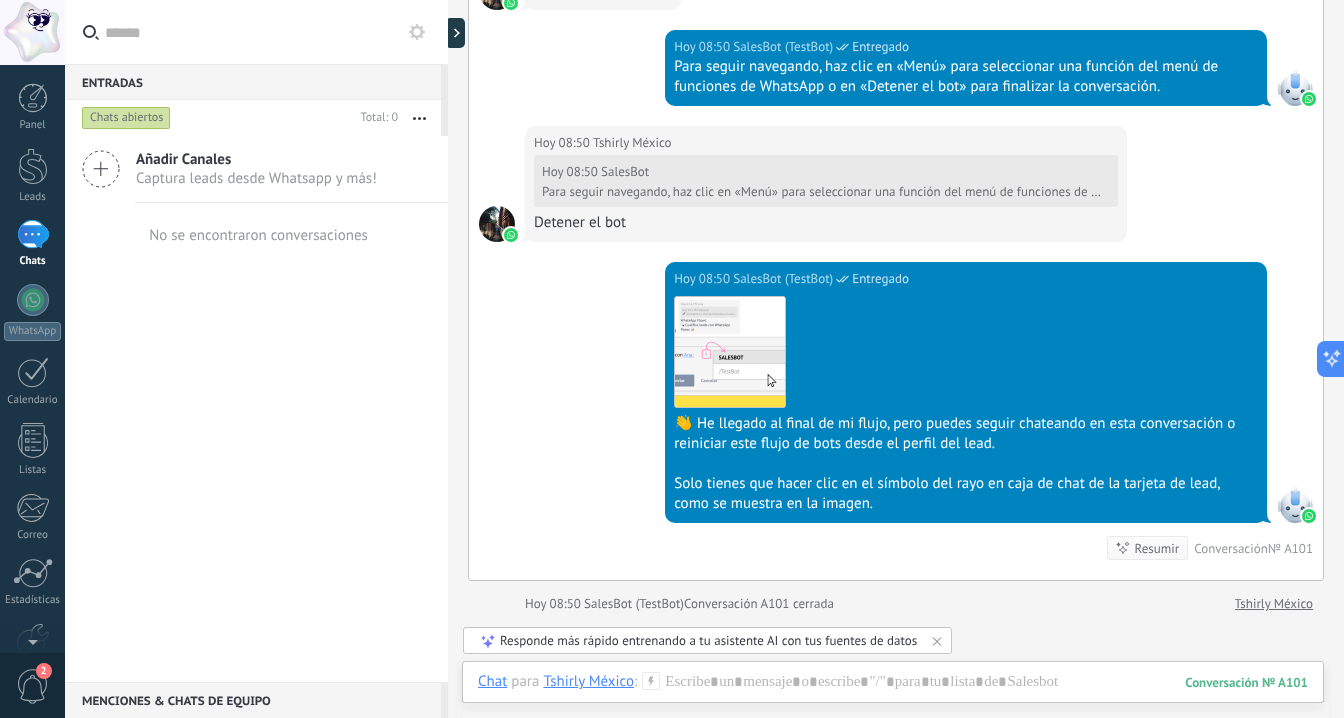 click at bounding box center [32, 32] 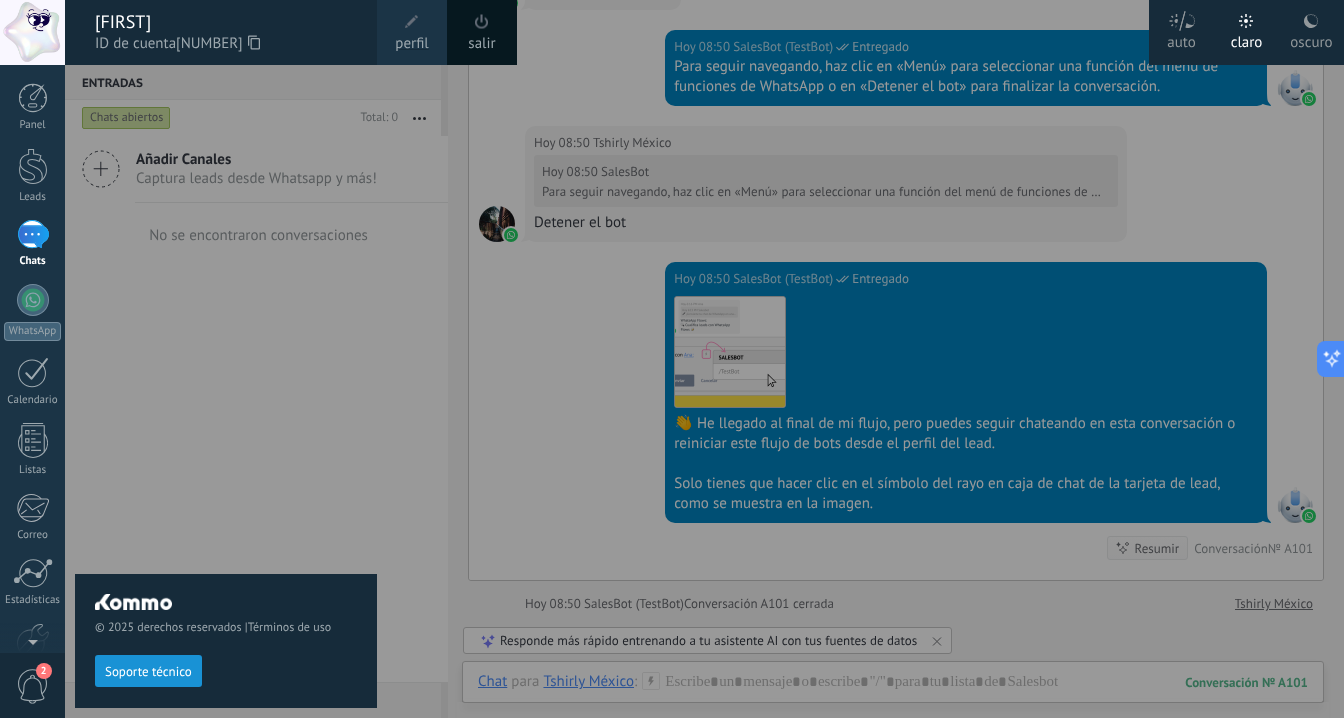 click on "©  2025  derechos reservados |  Términos de uso
Soporte técnico" at bounding box center (226, 391) 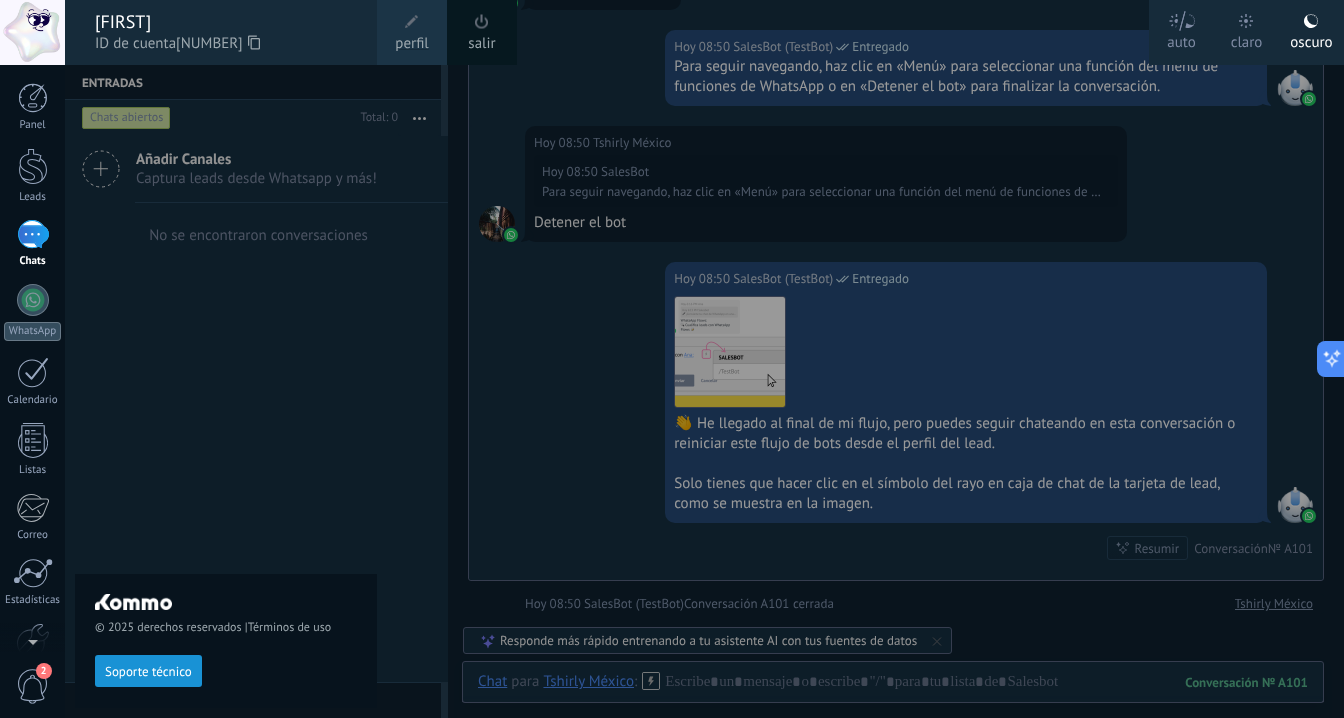 click at bounding box center (737, 359) 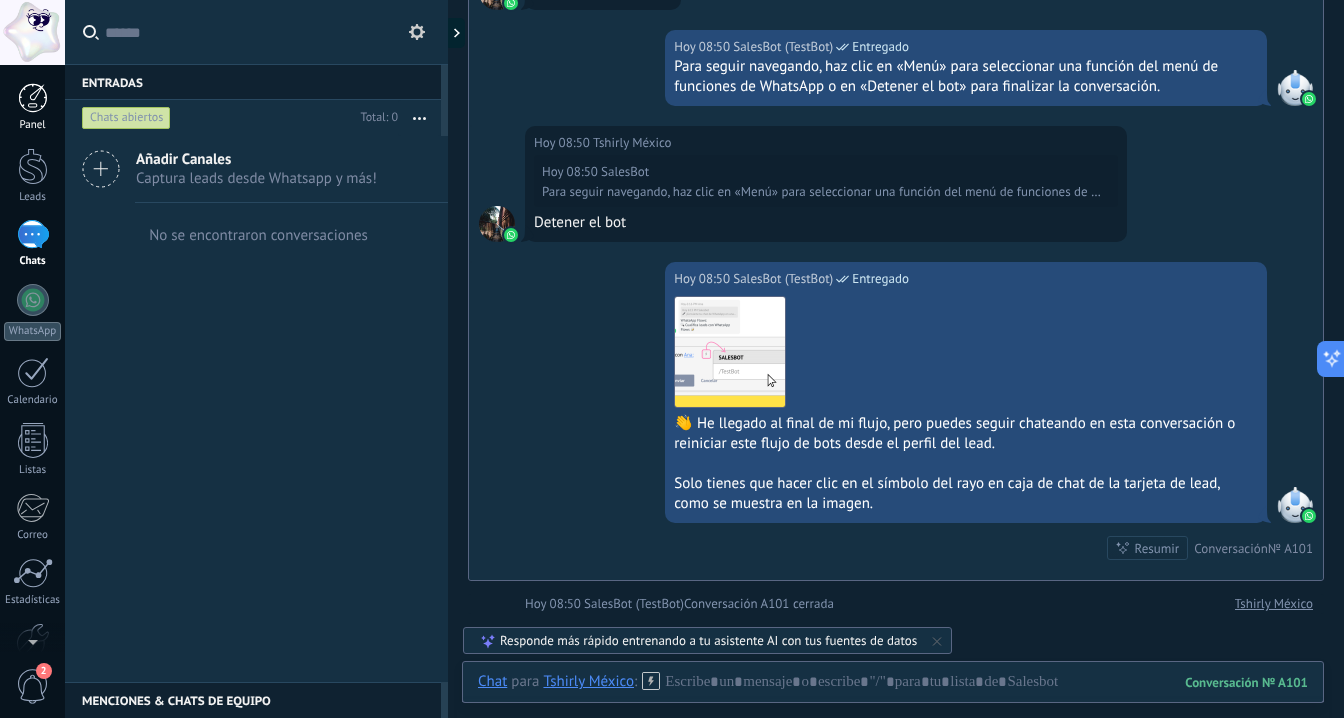 click on "Panel" at bounding box center [32, 107] 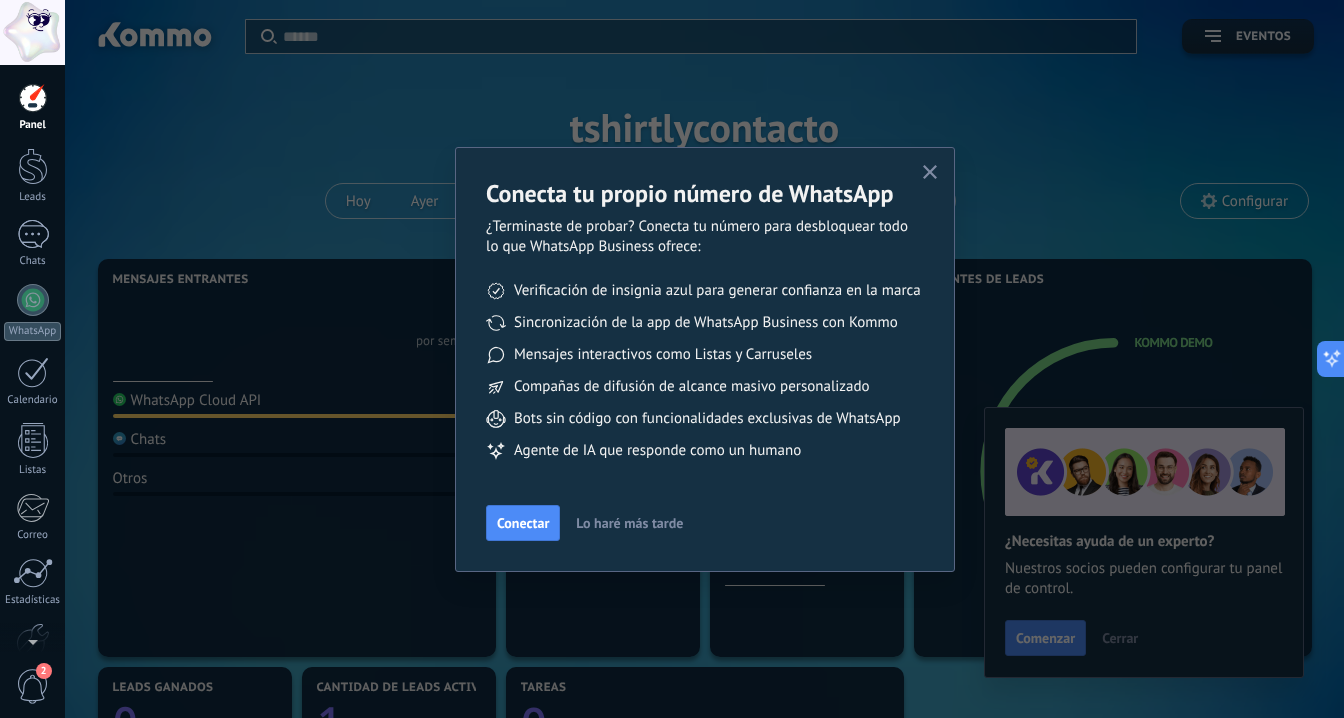 click on "Lo haré más tarde" at bounding box center [629, 523] 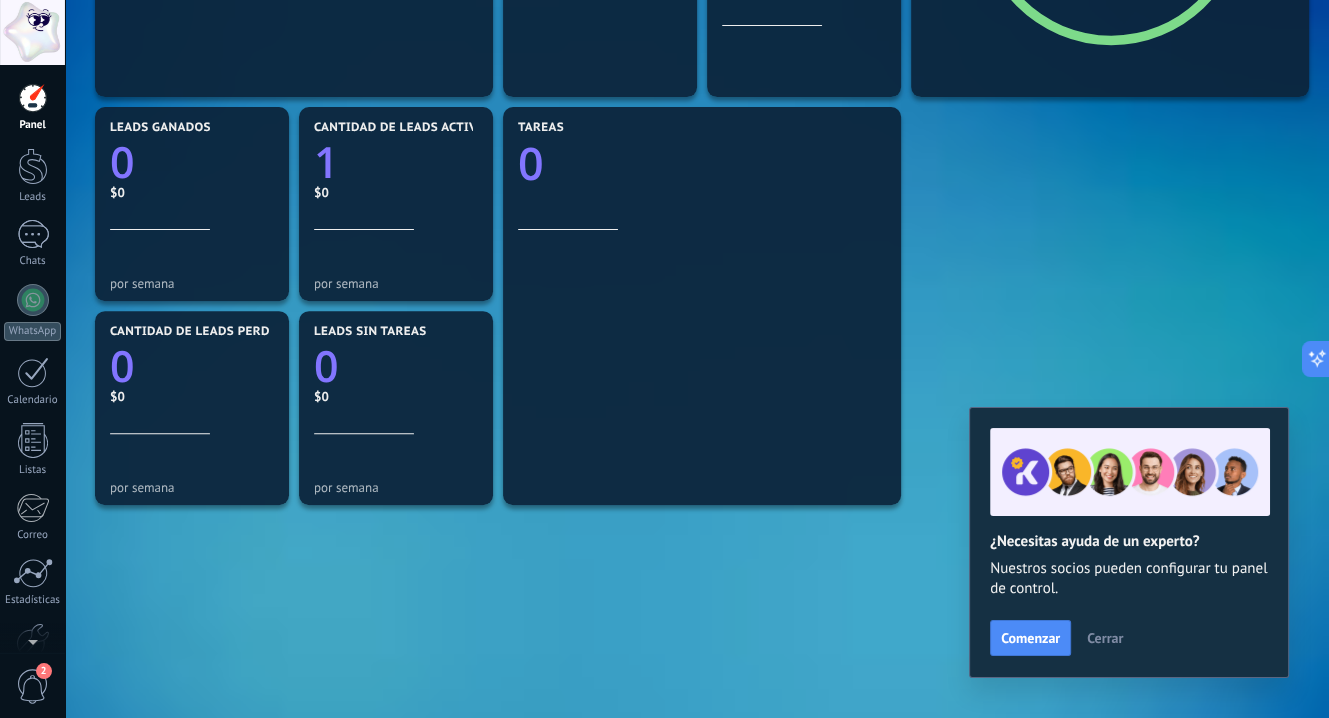 scroll, scrollTop: 616, scrollLeft: 0, axis: vertical 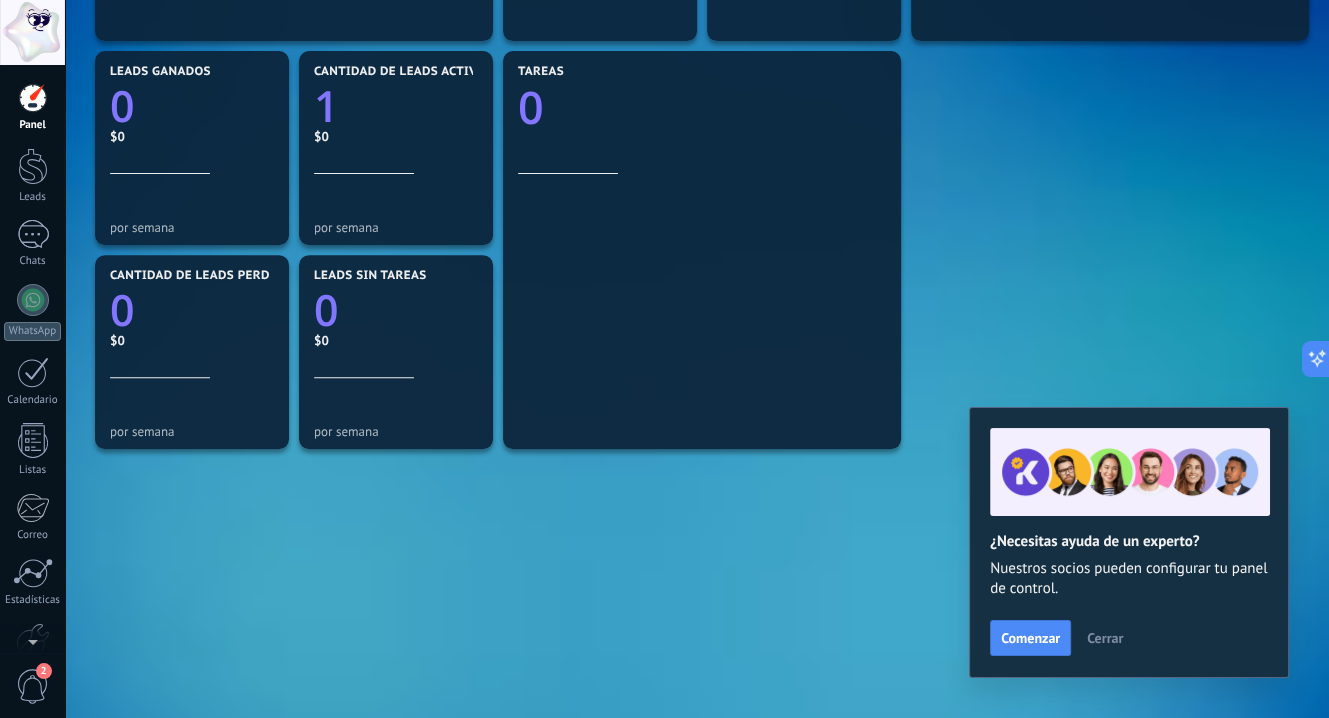 click on "Cerrar" at bounding box center (1105, 638) 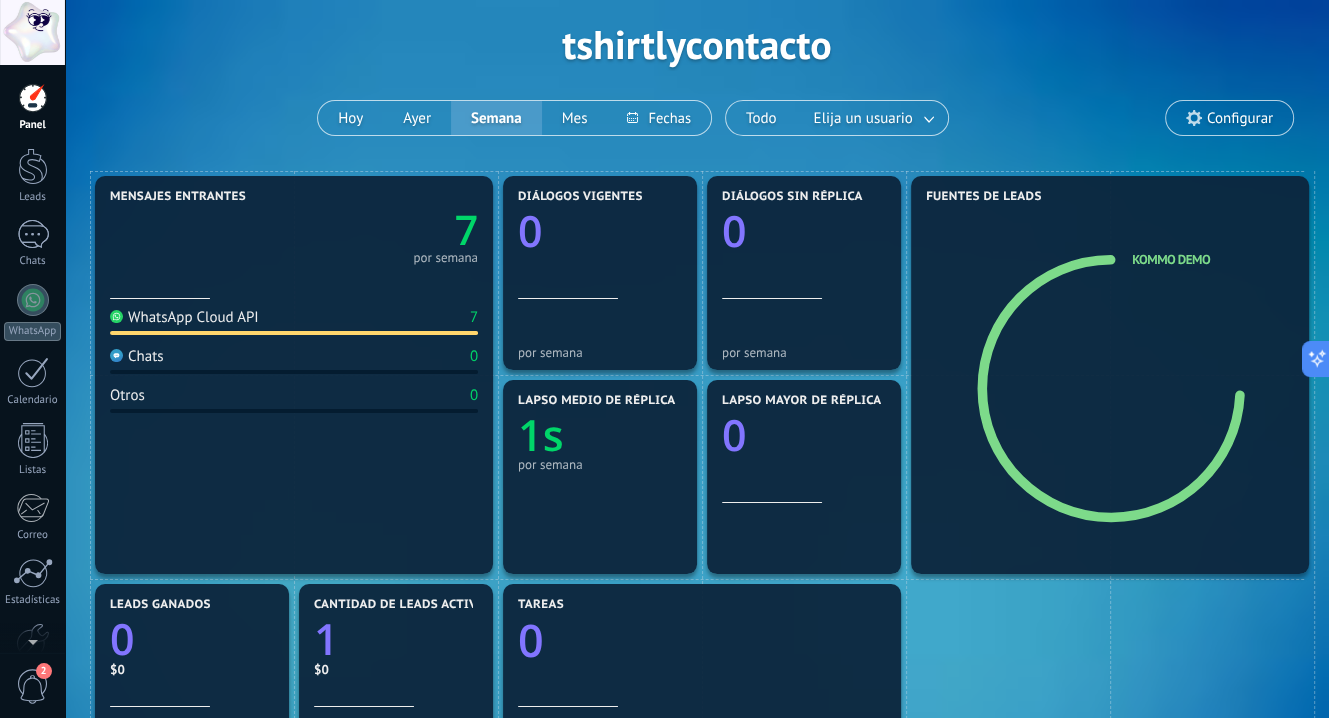 scroll, scrollTop: 0, scrollLeft: 0, axis: both 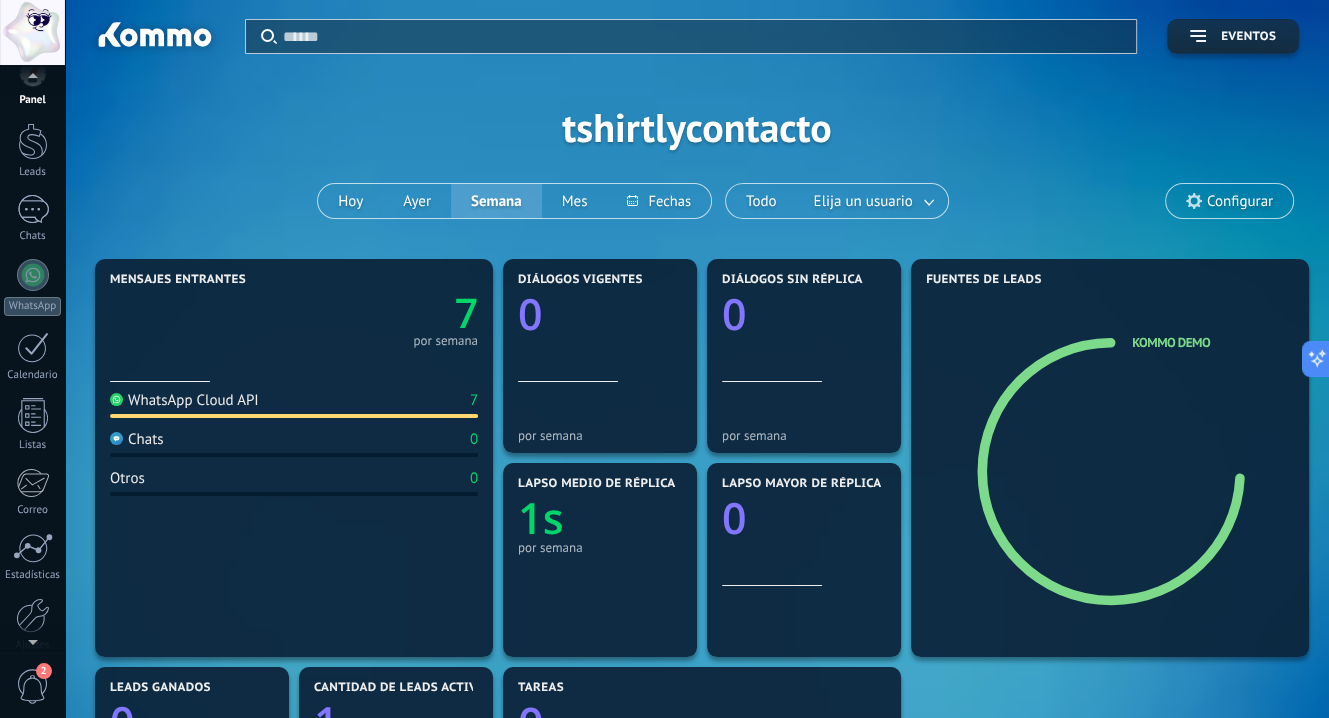 click on "2" at bounding box center (33, 686) 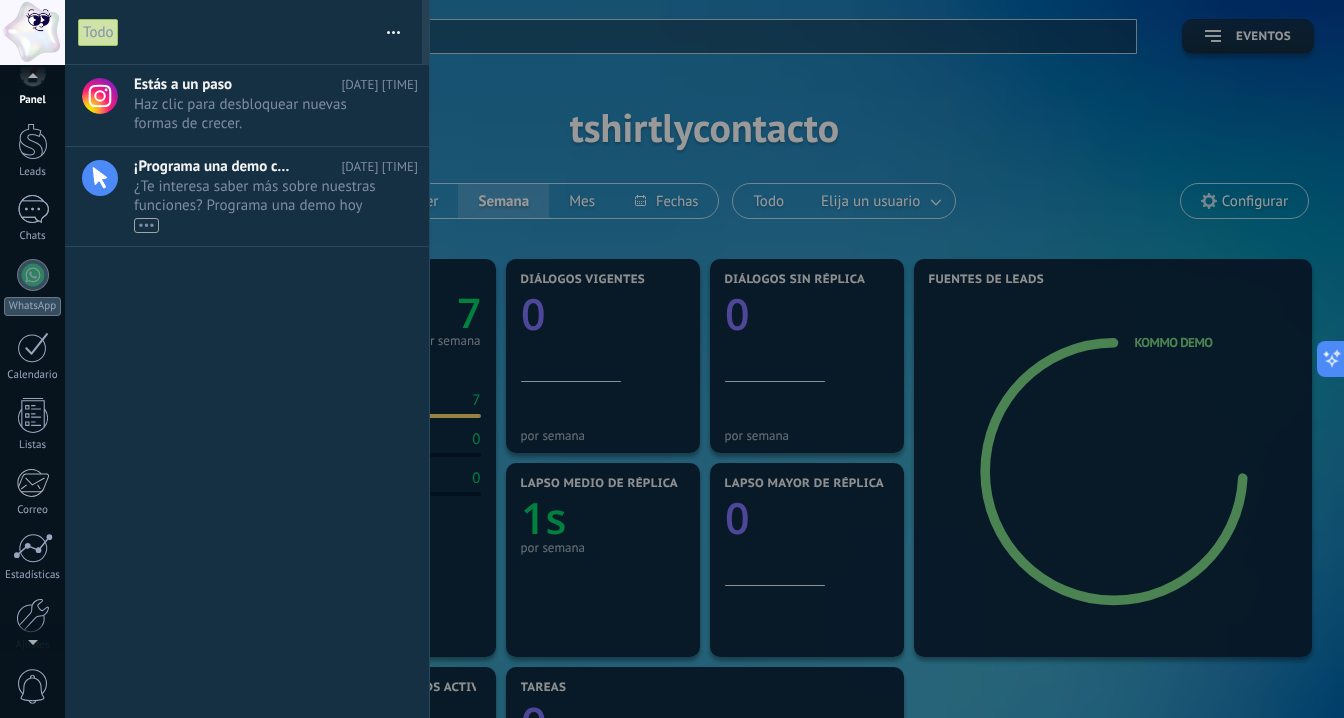 click on "0" at bounding box center [33, 686] 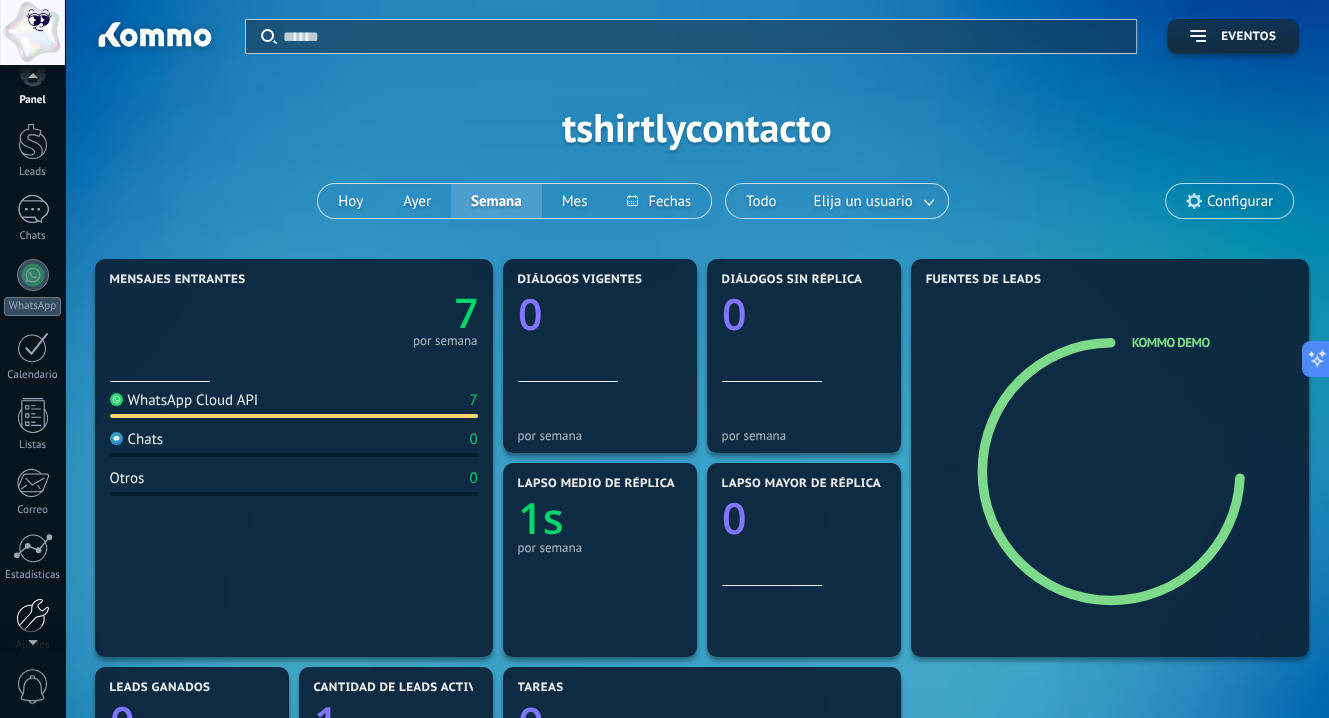 scroll, scrollTop: 48, scrollLeft: 0, axis: vertical 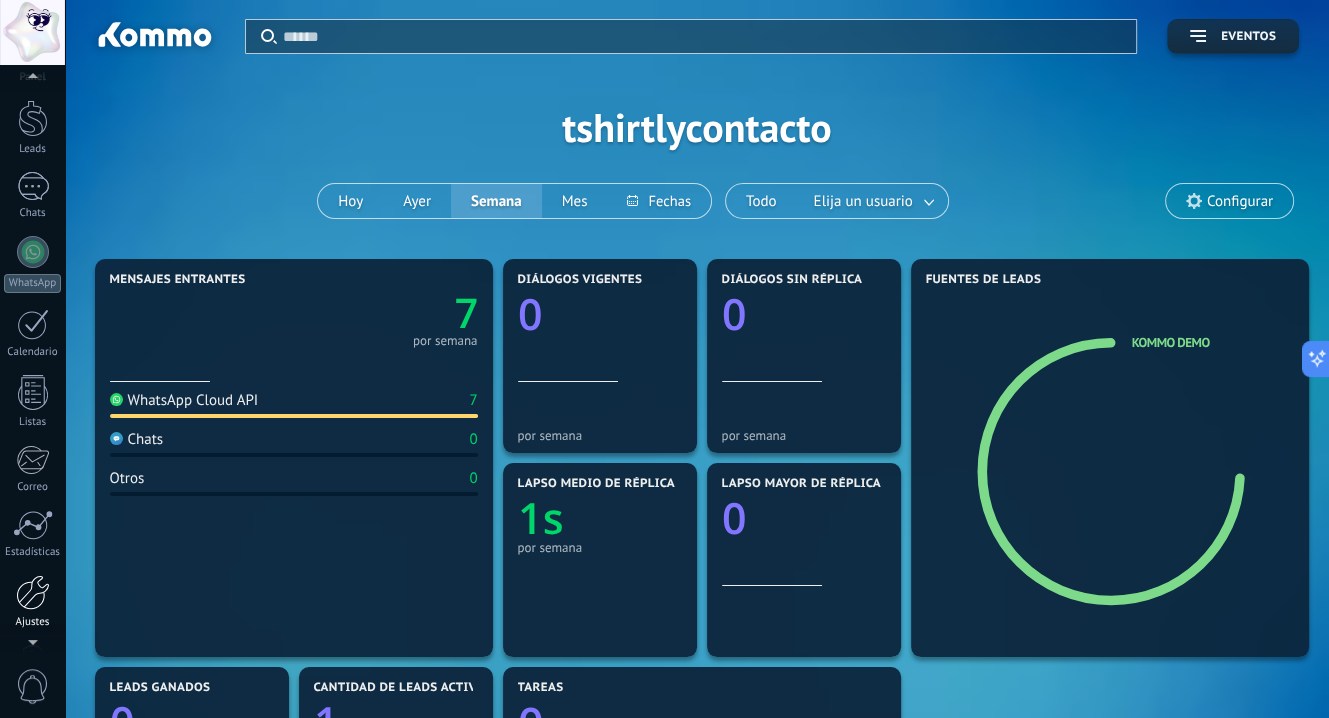 click at bounding box center [33, 592] 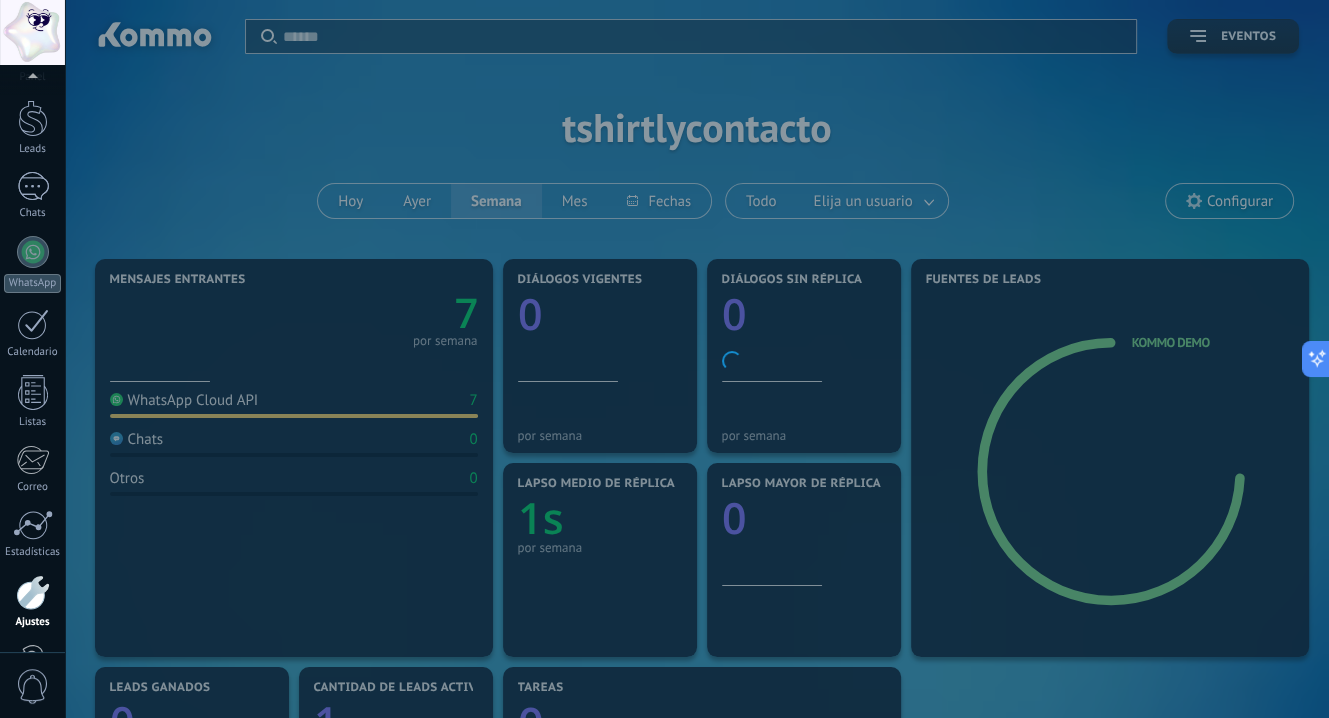scroll, scrollTop: 112, scrollLeft: 0, axis: vertical 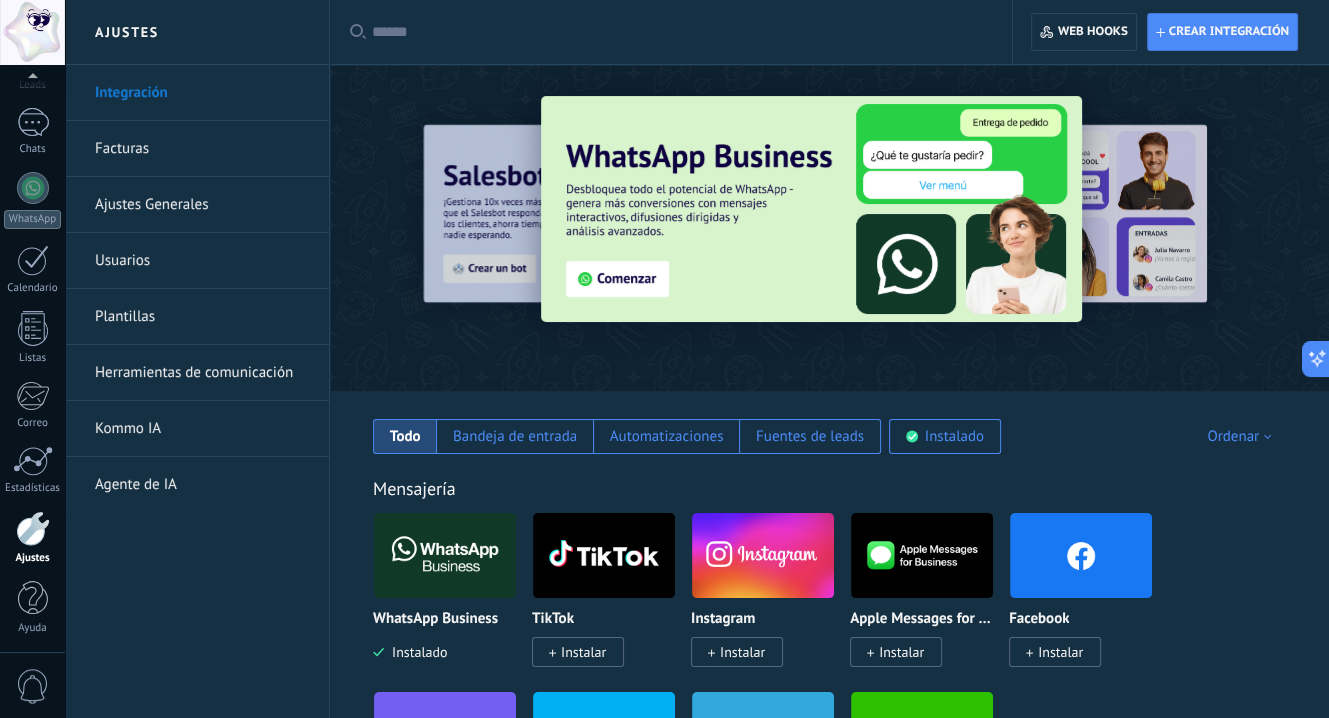 click on "Facturas" at bounding box center (202, 149) 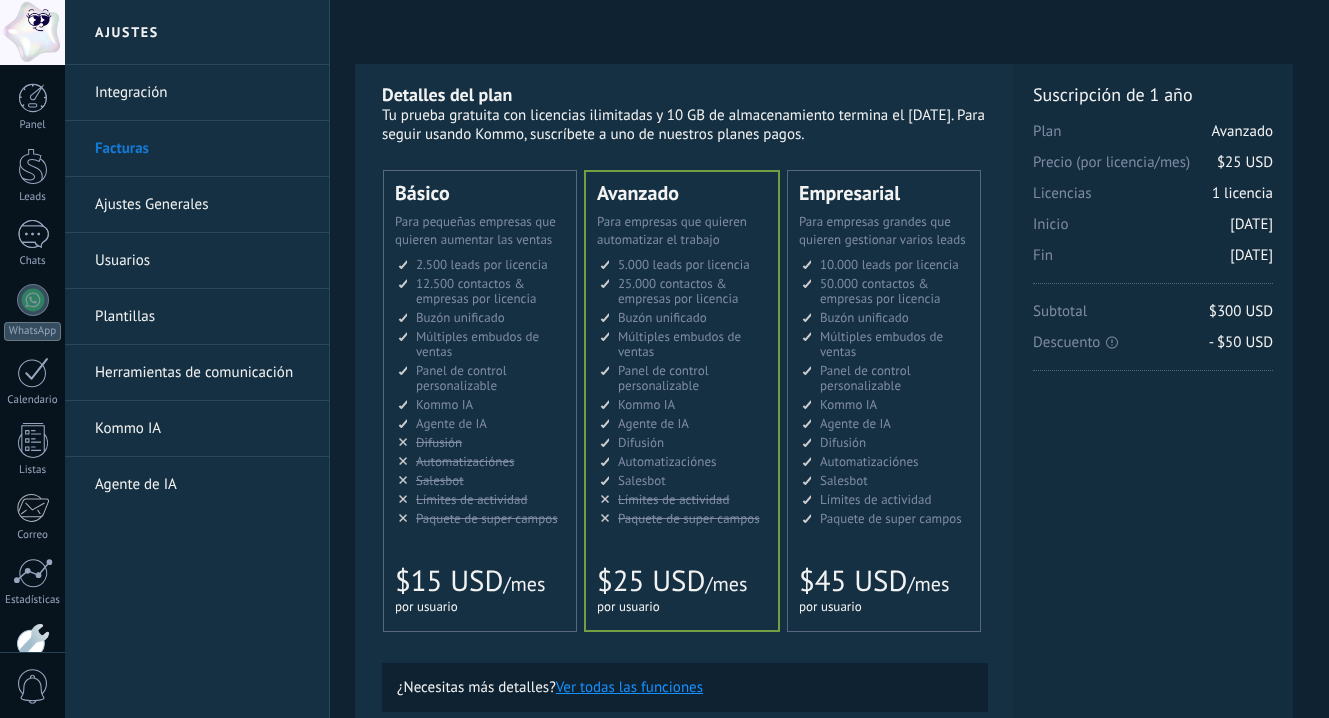 scroll, scrollTop: 0, scrollLeft: 0, axis: both 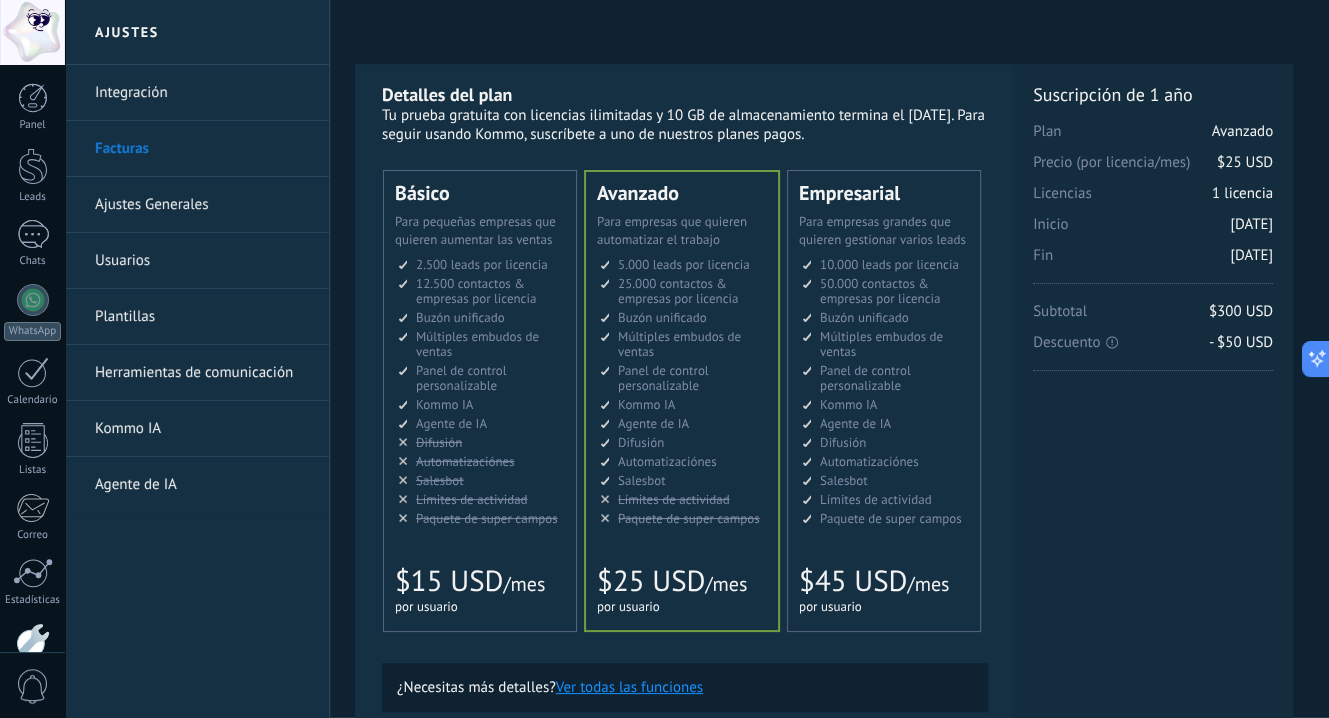 click on "Tu prueba gratuita con licencias ilimitadas y 10 GB de almacenamiento termina el 12.08.2025. Para seguir usando Kommo, suscríbete a uno de nuestros planes pagos." at bounding box center (685, 125) 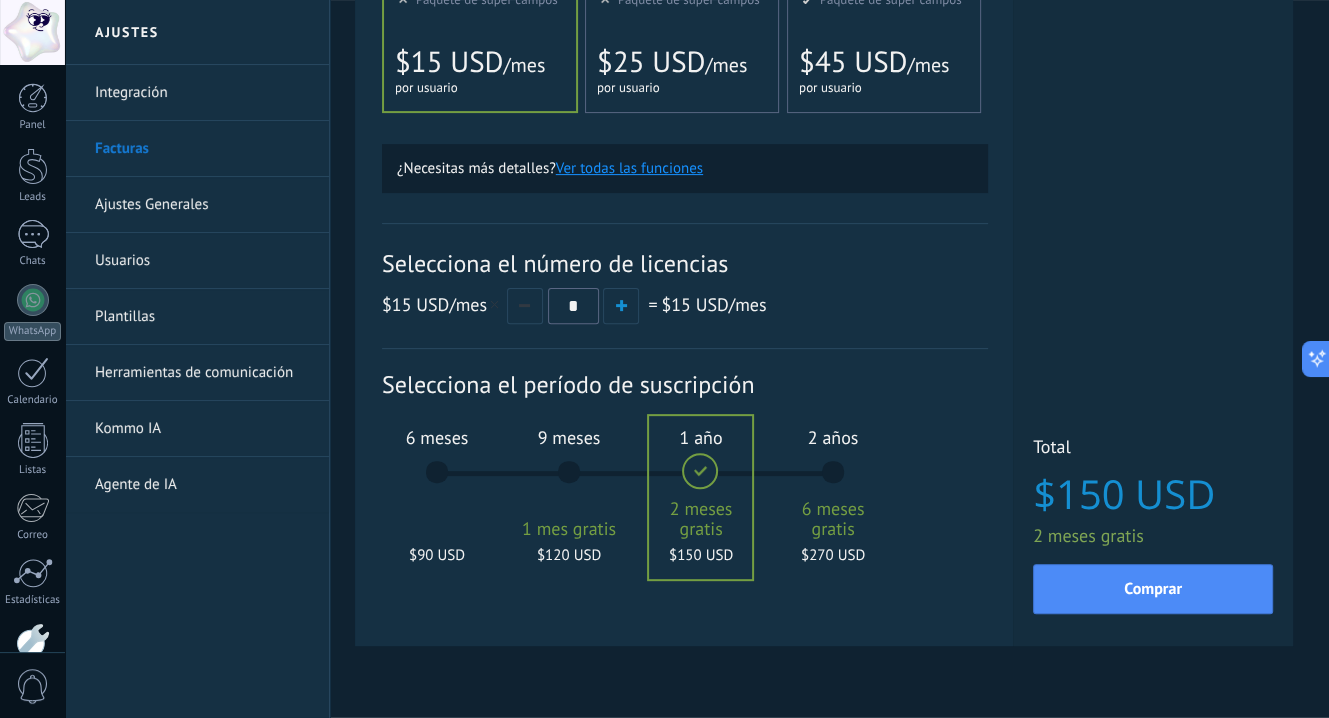 scroll, scrollTop: 524, scrollLeft: 0, axis: vertical 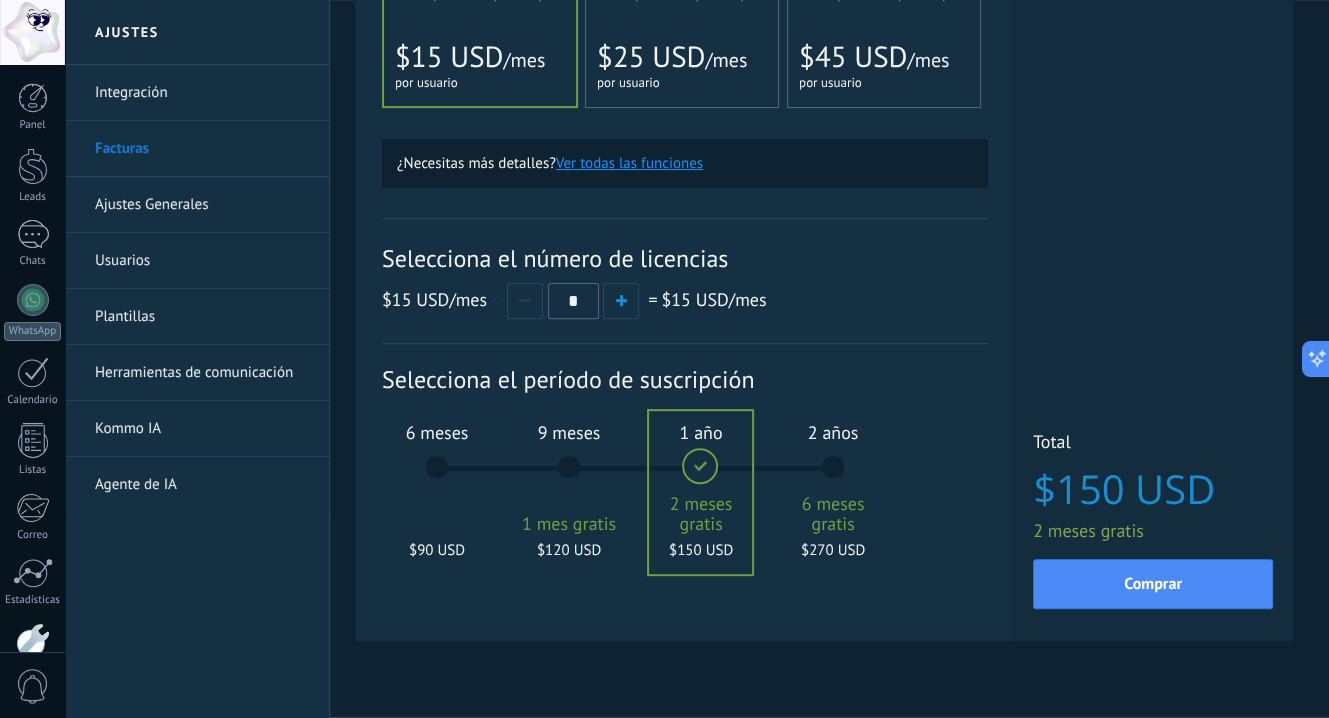 click on "6 meses
$90 USD" at bounding box center [437, 476] 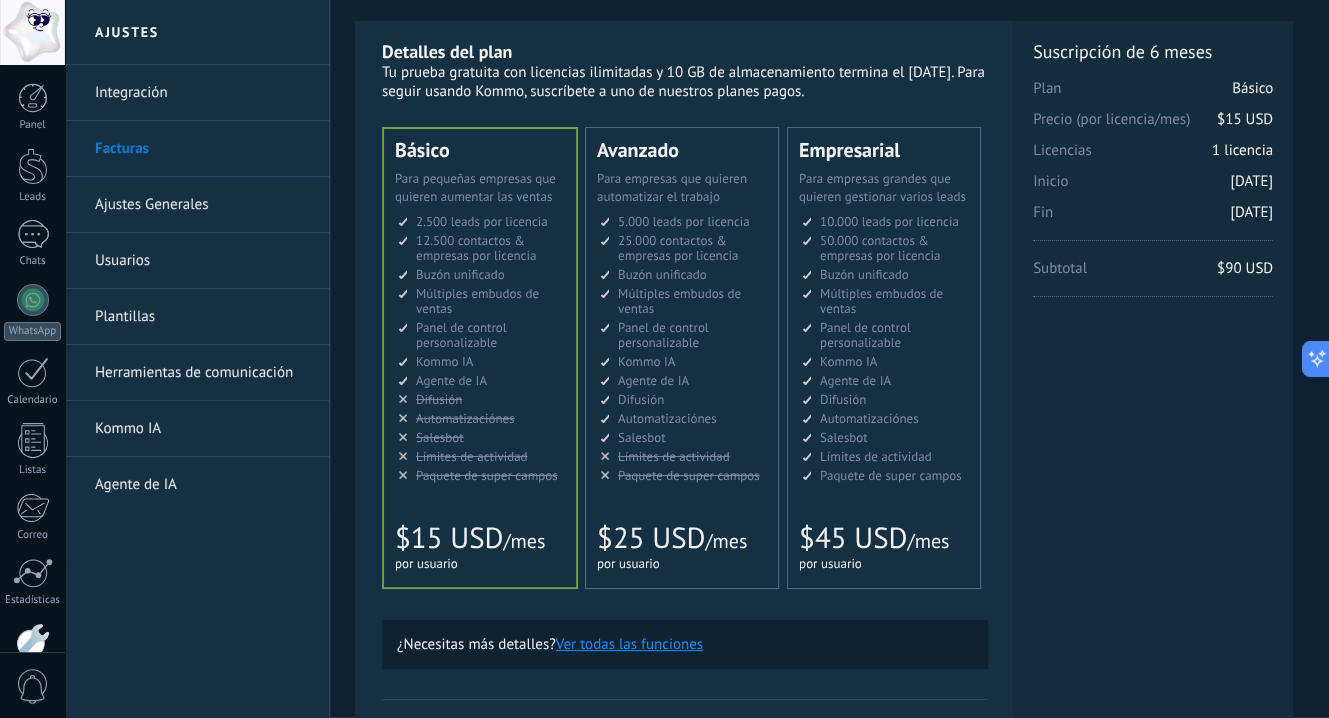 scroll, scrollTop: 0, scrollLeft: 0, axis: both 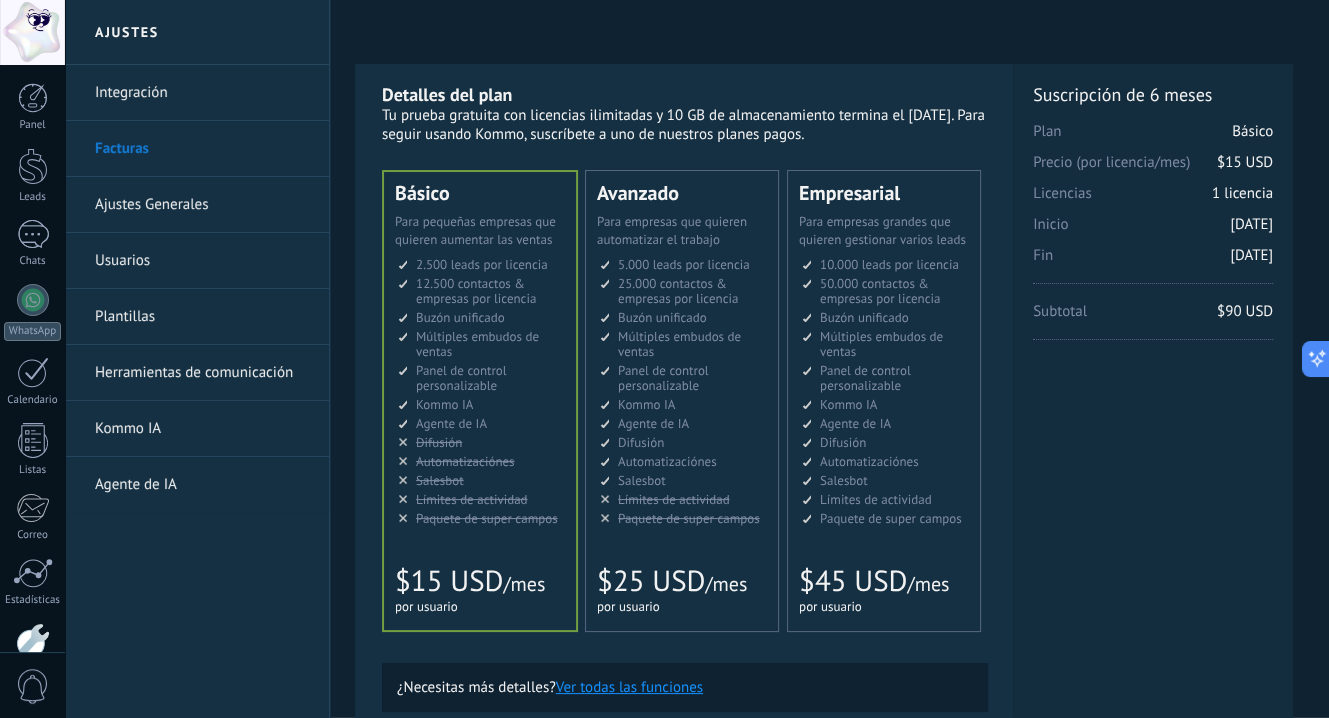 click on "5.000 leads por licencia" at bounding box center [684, 264] 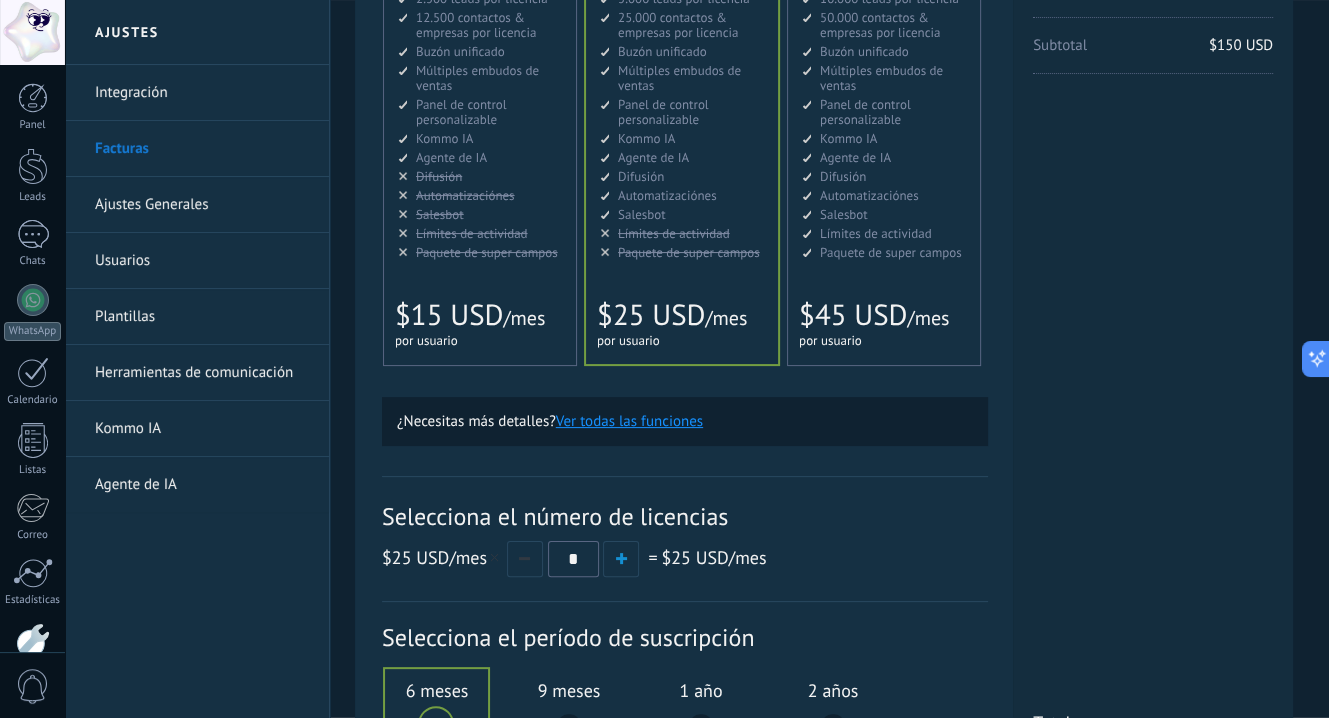 scroll, scrollTop: 564, scrollLeft: 0, axis: vertical 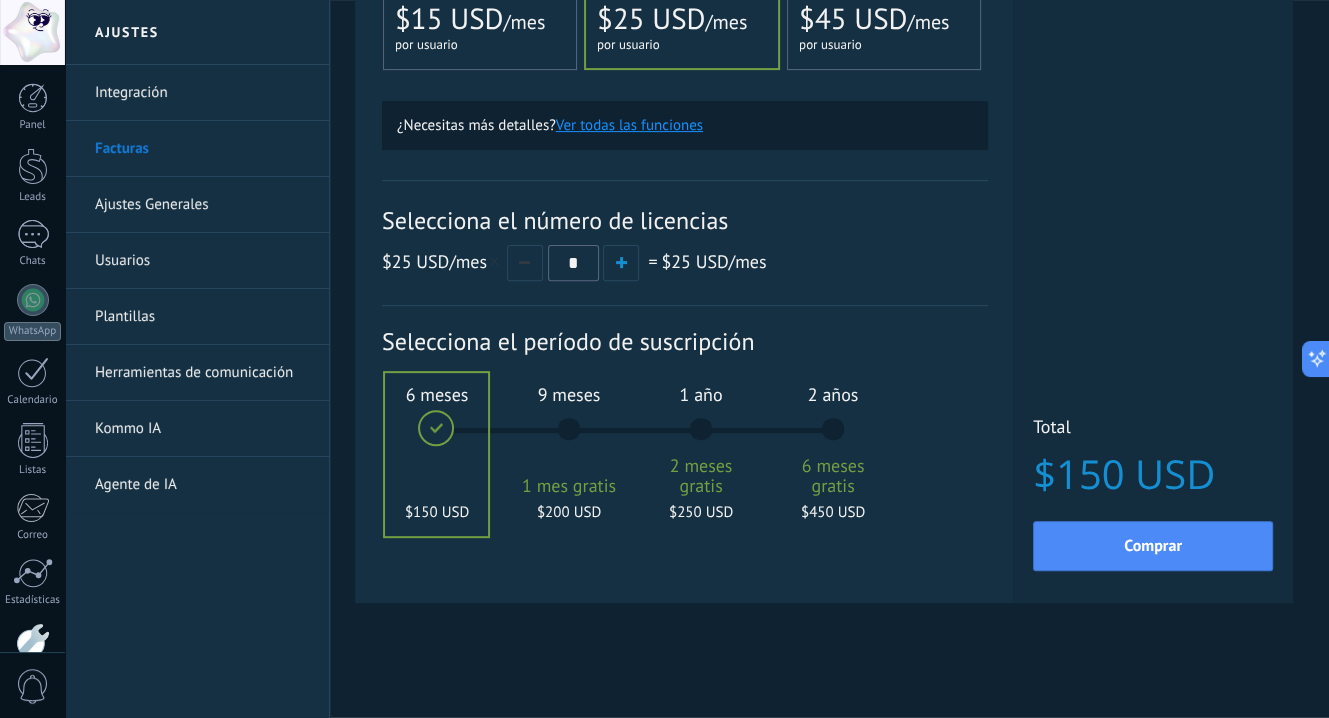 click on "9 meses
1 mes gratis
$200 USD" at bounding box center (569, 438) 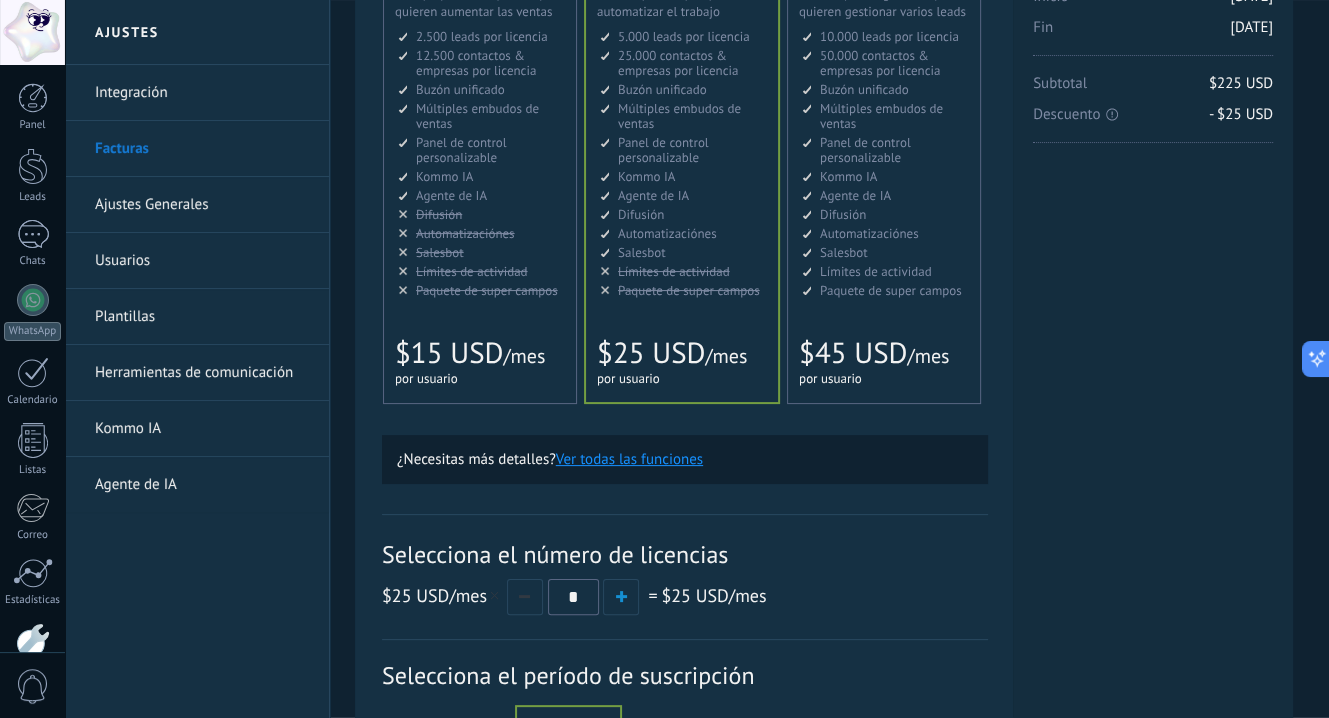 scroll, scrollTop: 564, scrollLeft: 0, axis: vertical 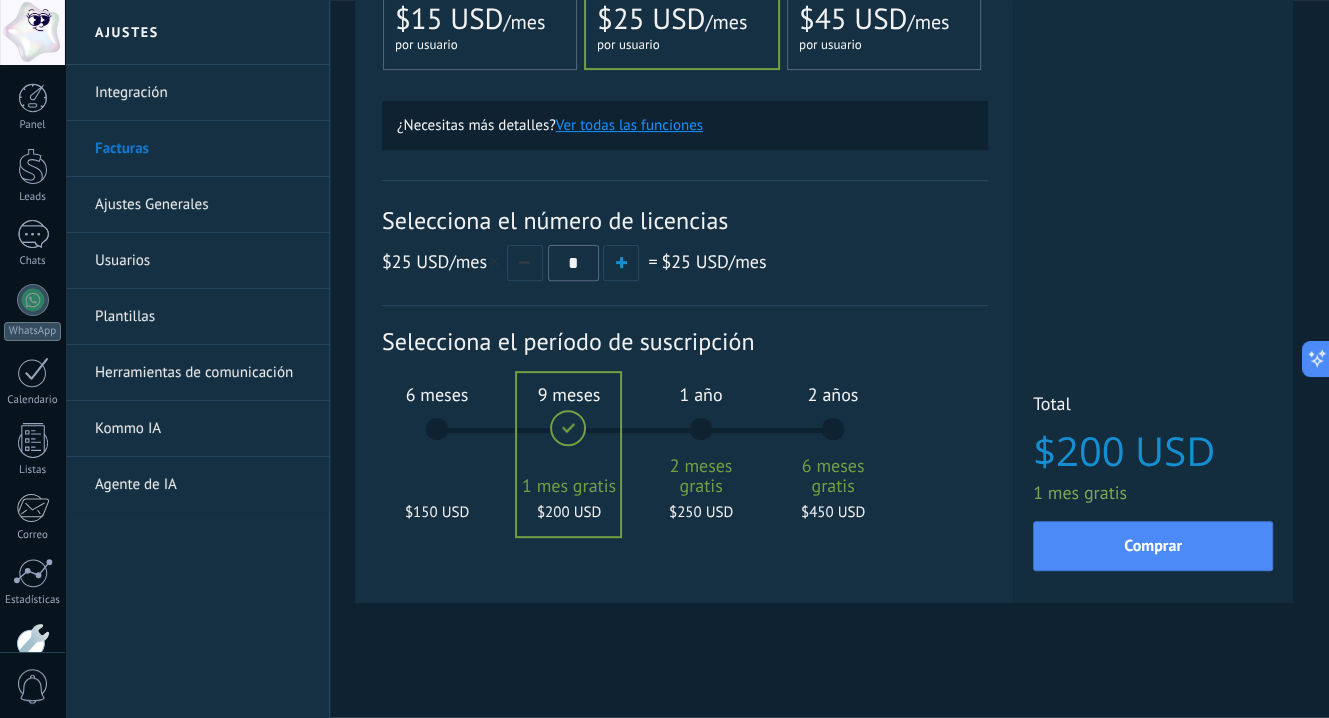 click on "1 año
2 meses gratis
$250 USD" at bounding box center [701, 438] 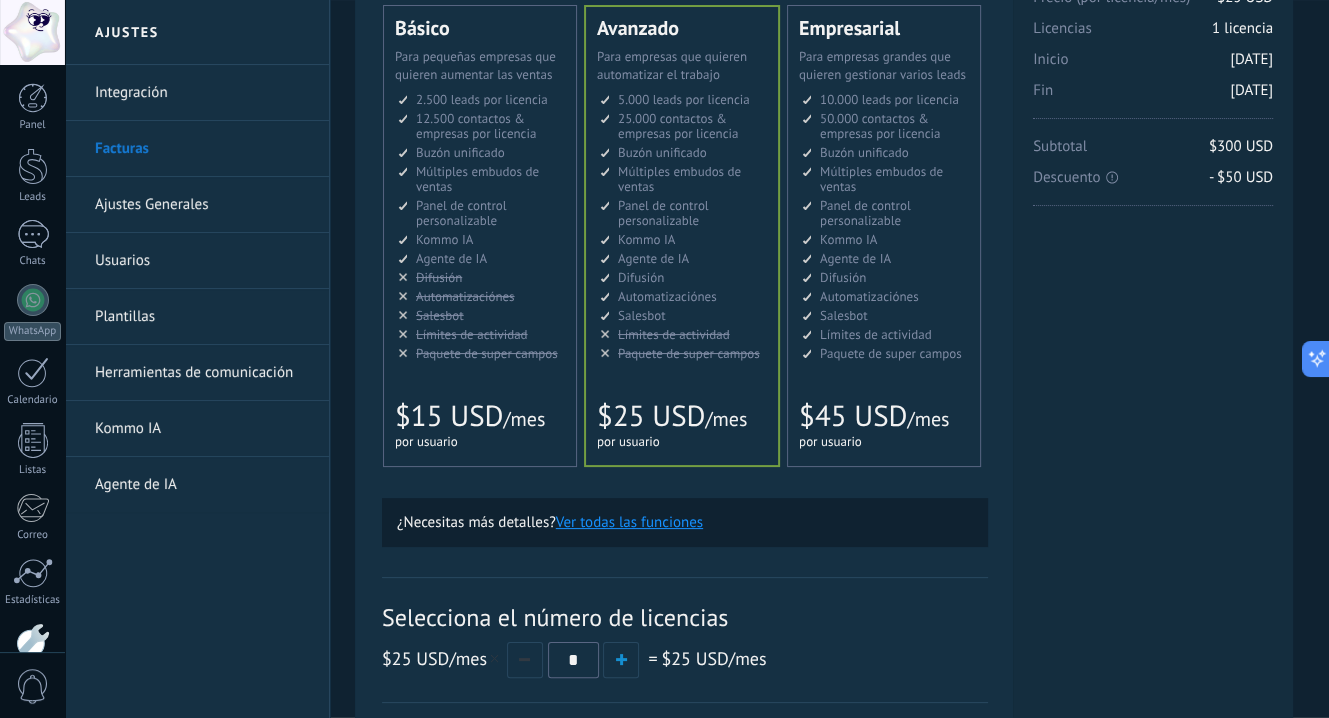 scroll, scrollTop: 0, scrollLeft: 0, axis: both 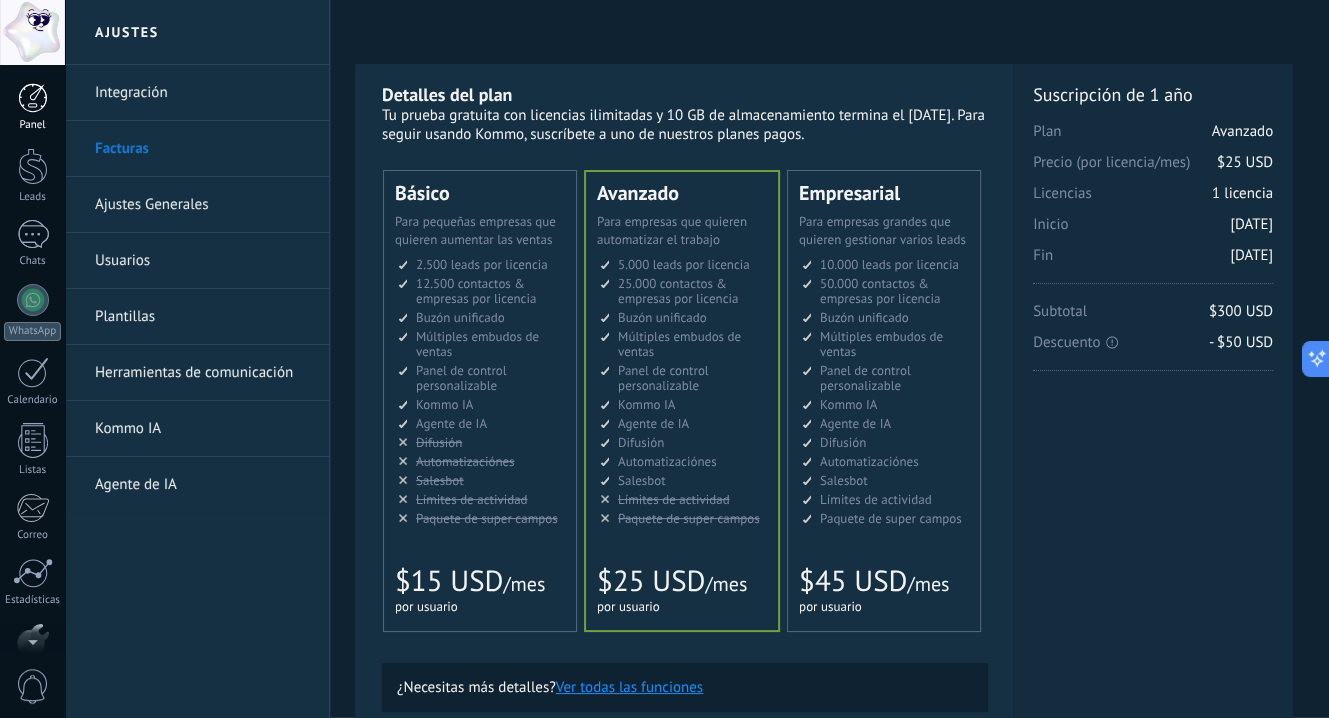 click at bounding box center (33, 98) 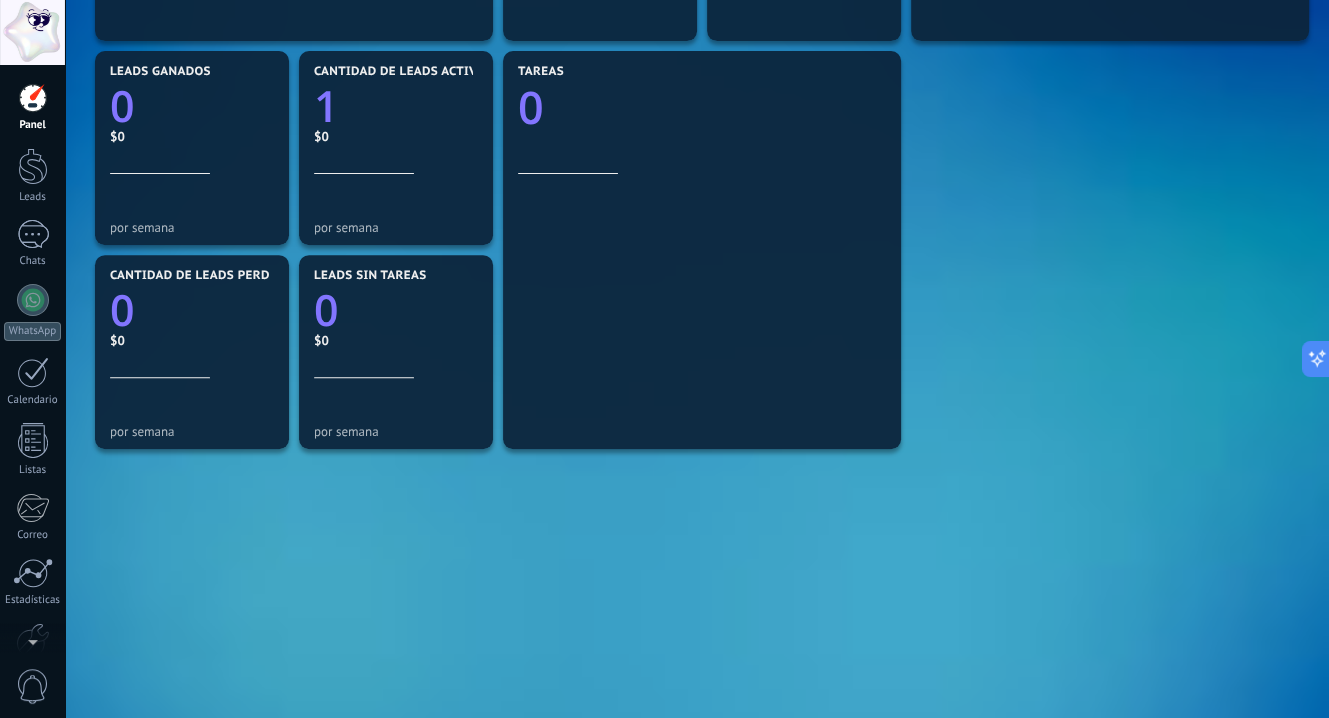 scroll, scrollTop: 0, scrollLeft: 0, axis: both 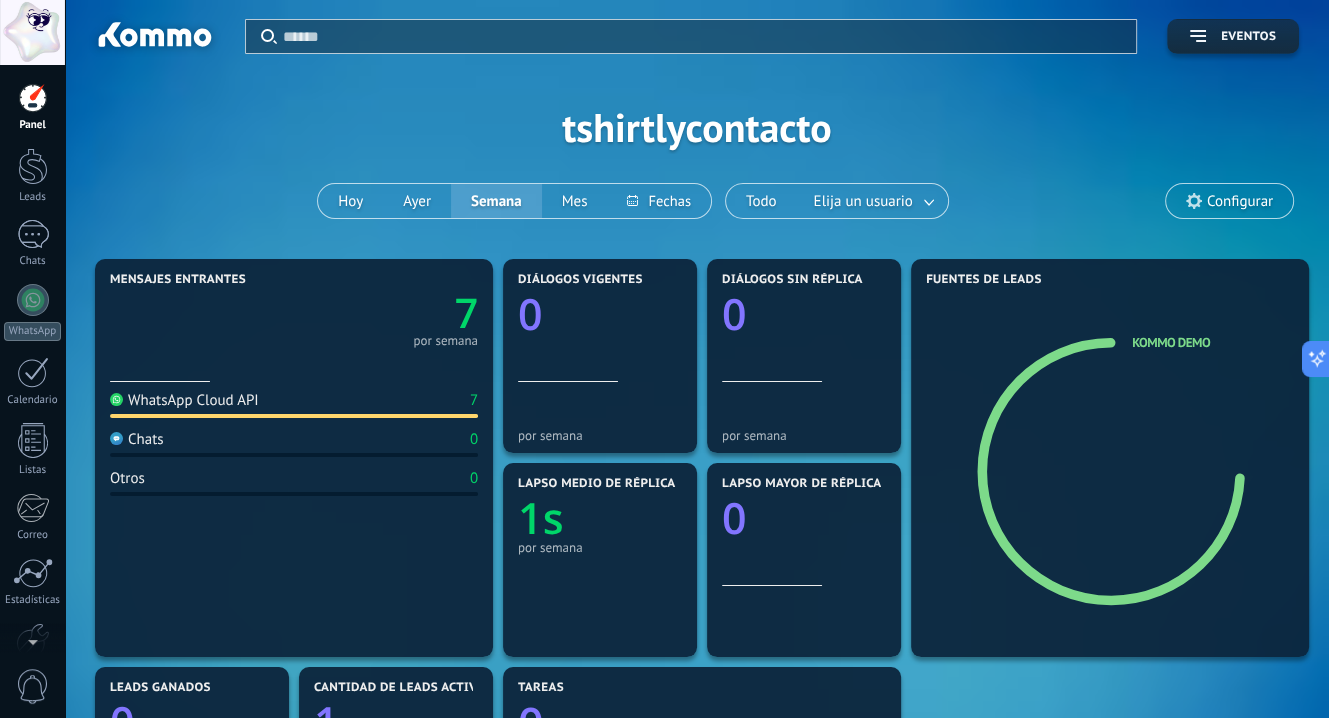 click on "Aplicar Eventos tshirtlycontacto Hoy Ayer Semana Mes Todo Elija un usuario Configurar" at bounding box center [697, 127] 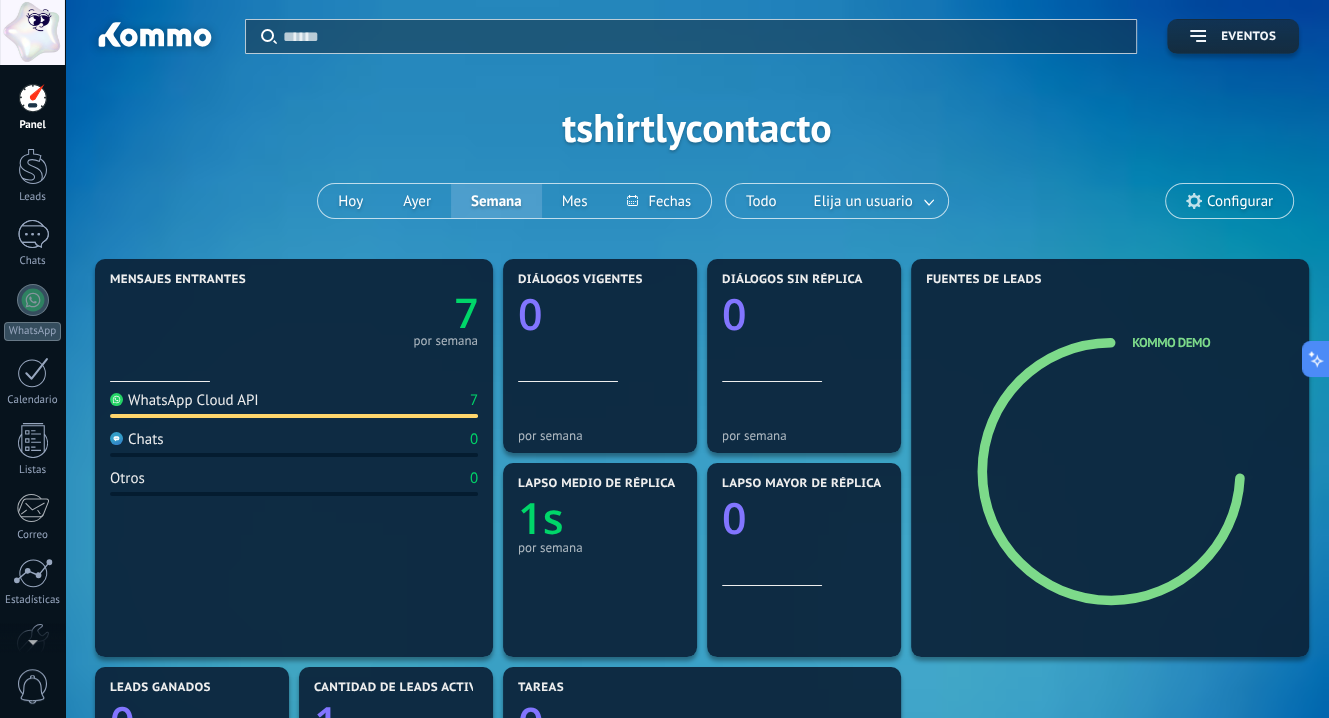 click on "Configurar" at bounding box center [1229, 201] 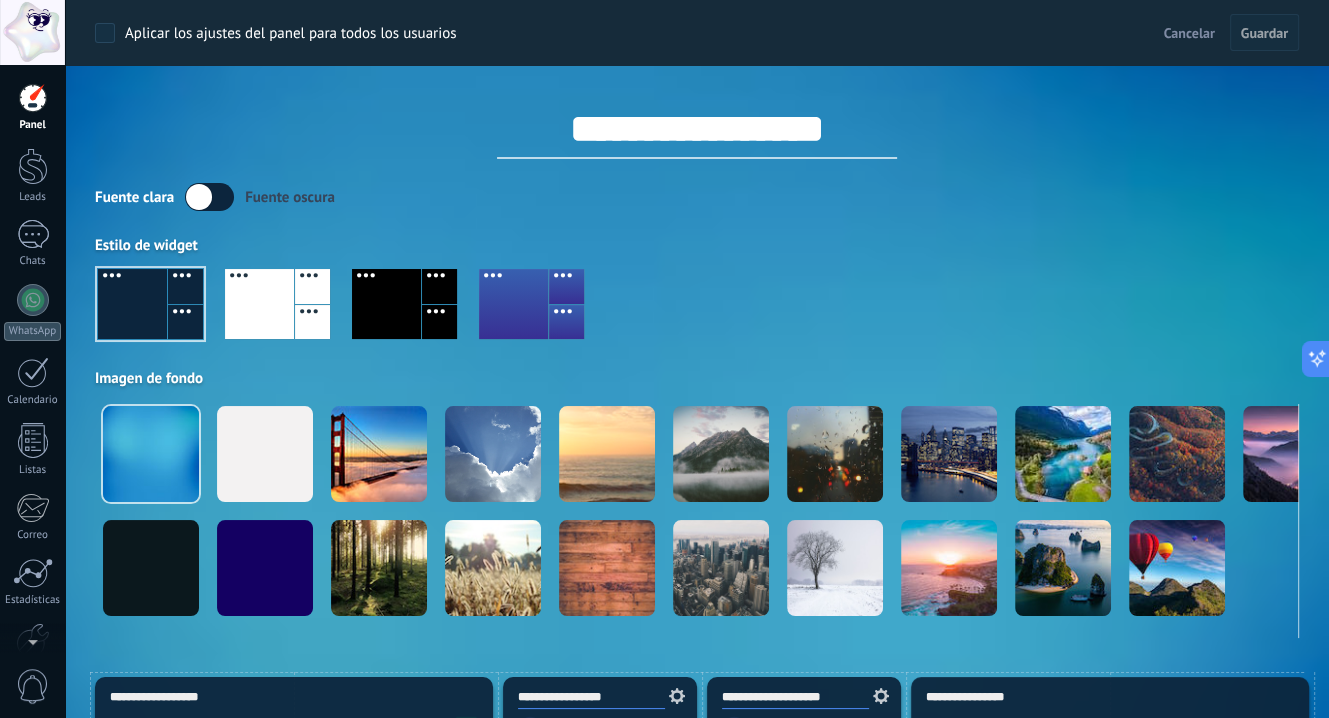 click on "**********" at bounding box center [697, 129] 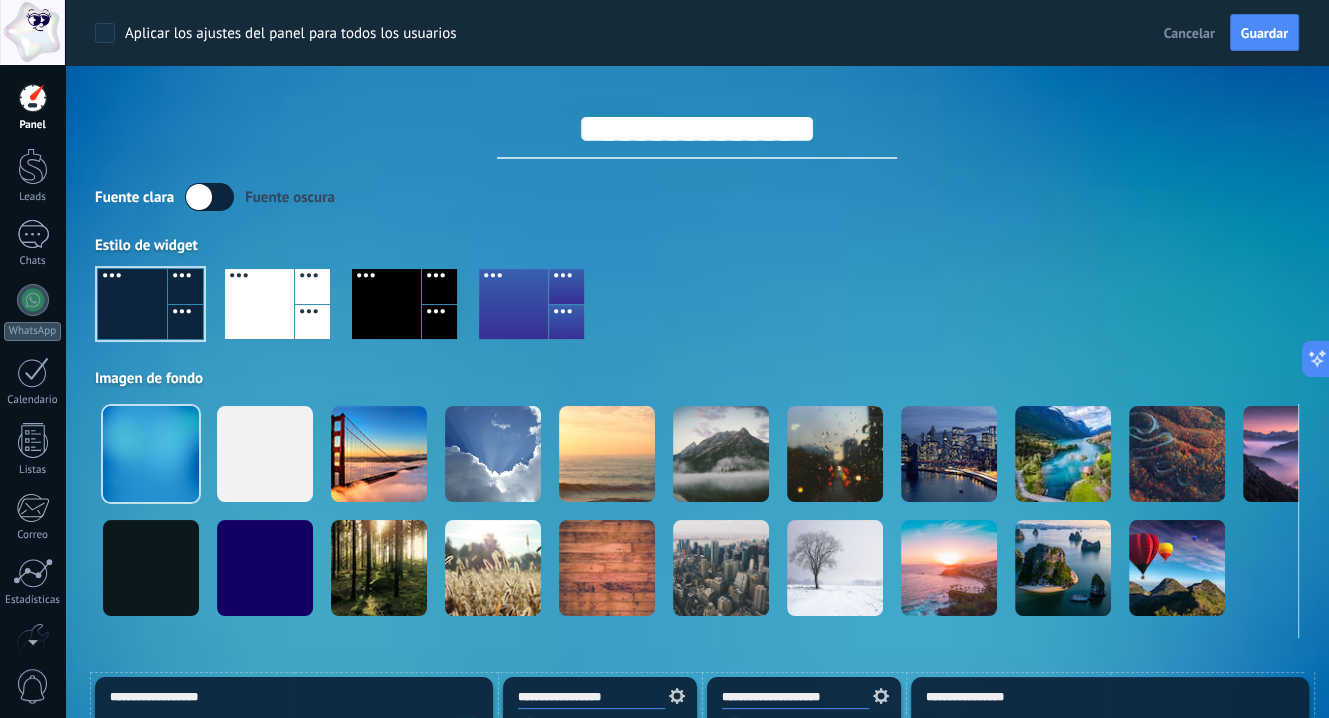 type on "**********" 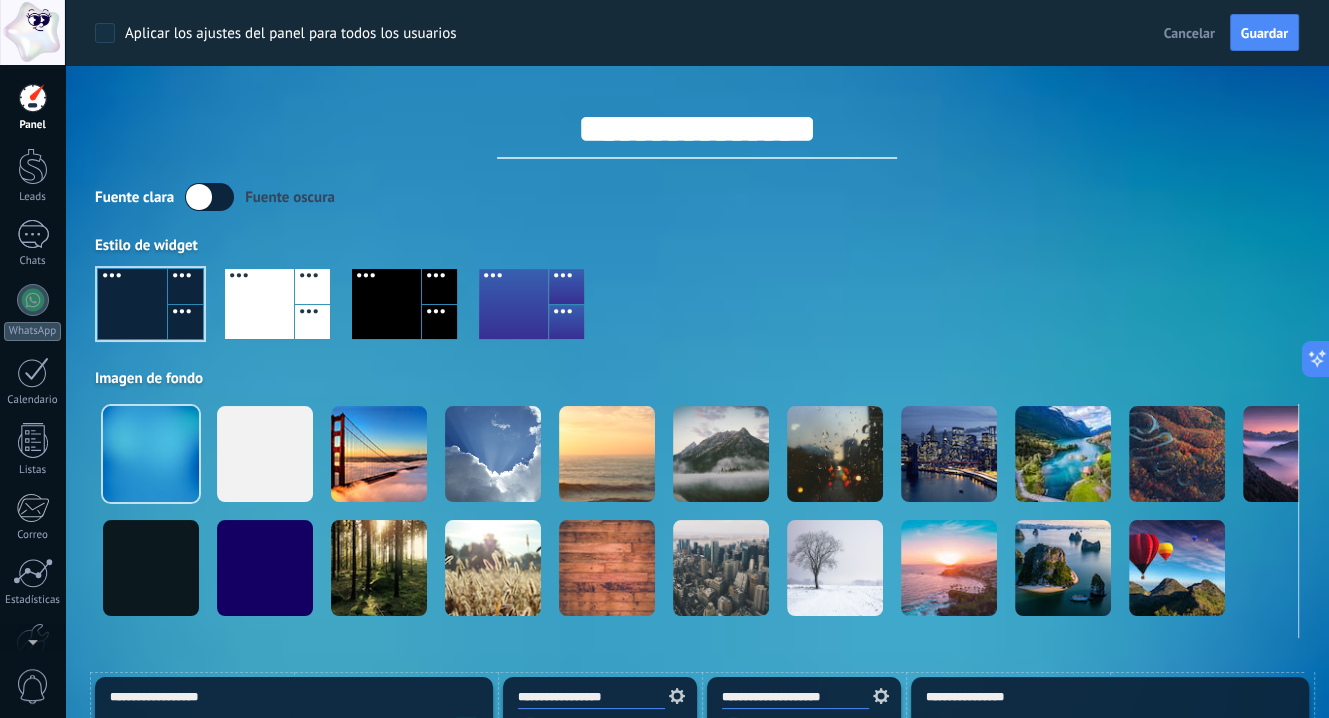 click on "Fuente clara Fuente oscura Estilo de widget Imagen de fondo" at bounding box center (697, 410) 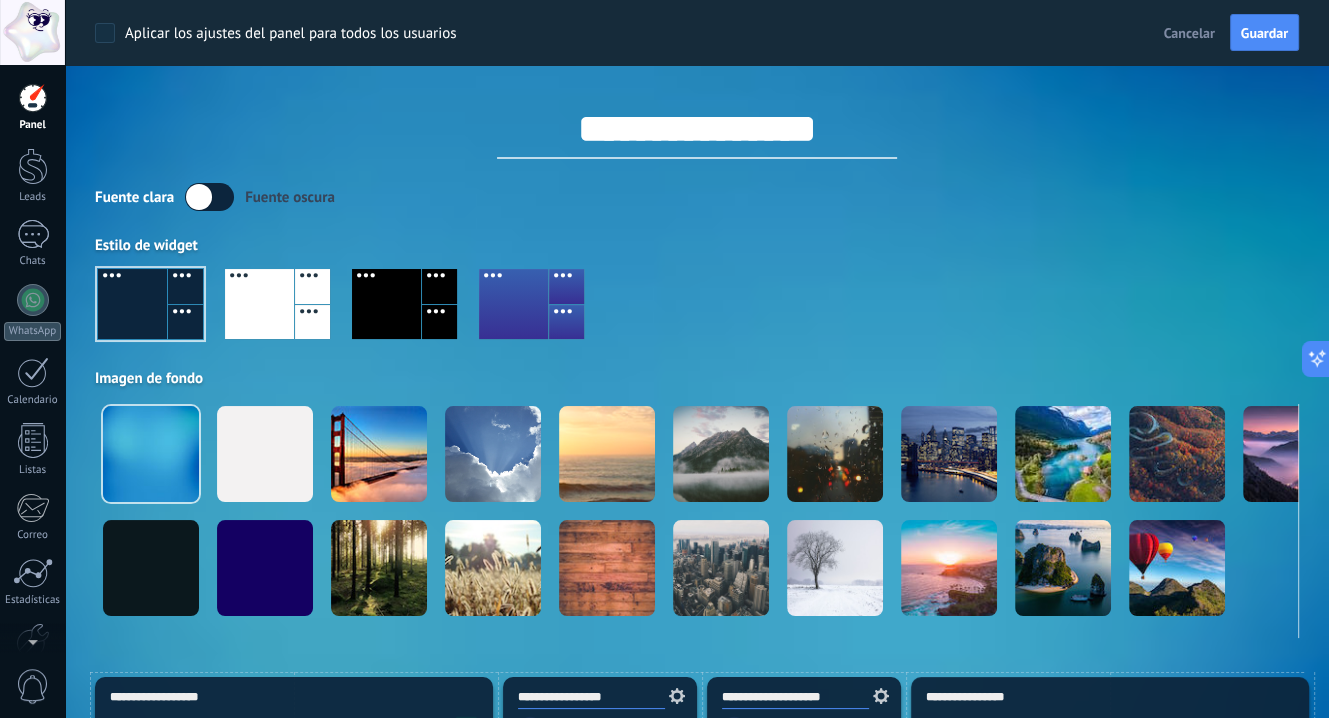 click at bounding box center (386, 304) 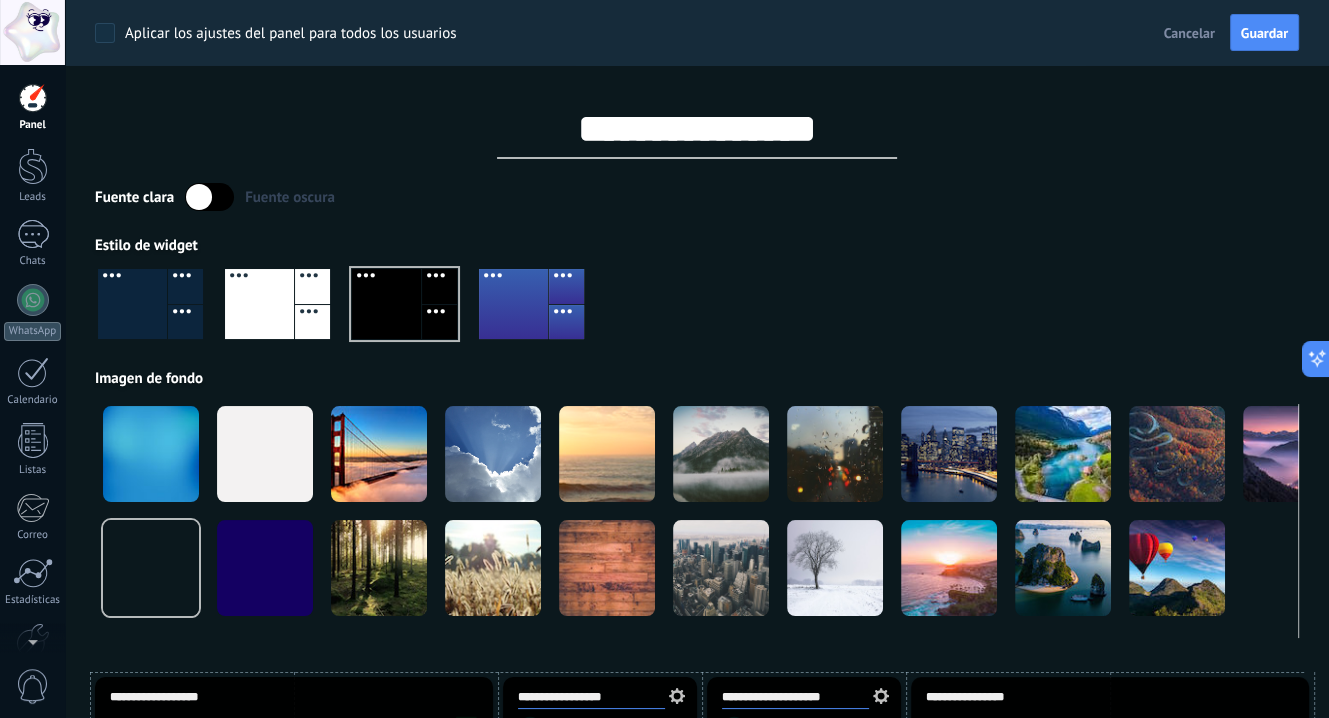 click at bounding box center [697, 312] 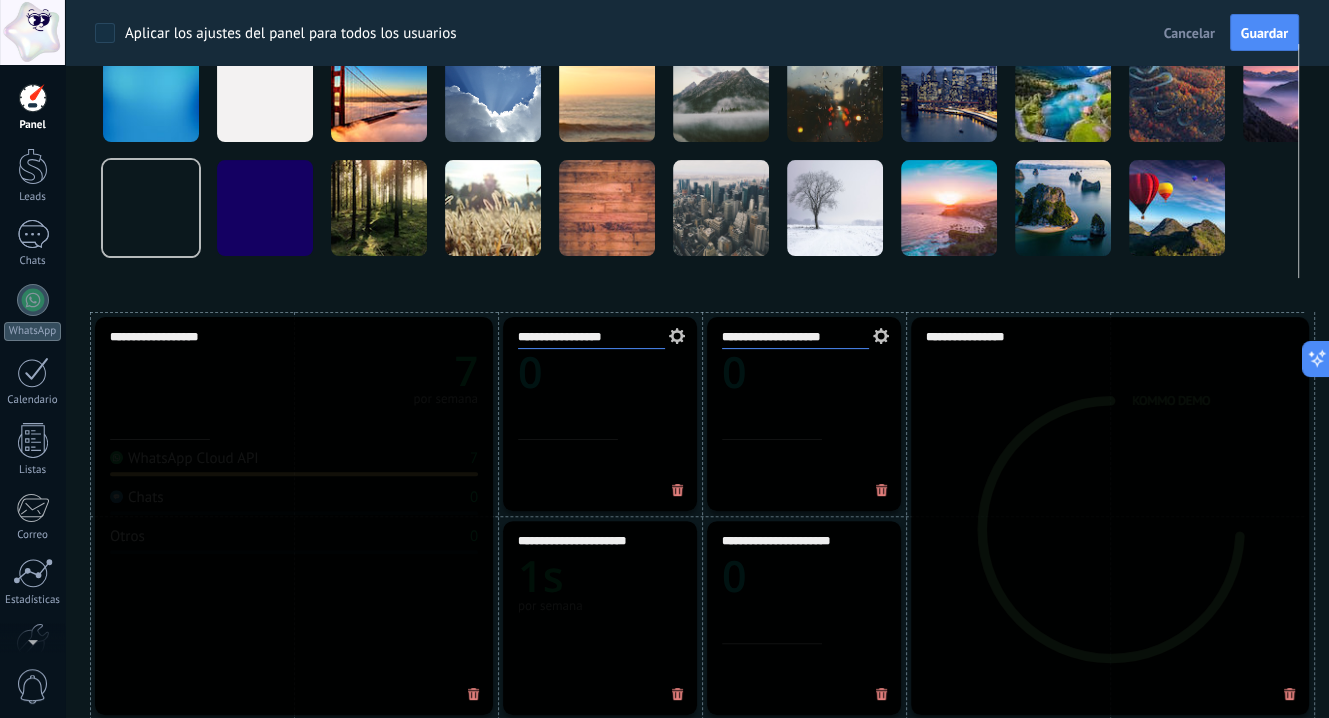 scroll, scrollTop: 0, scrollLeft: 0, axis: both 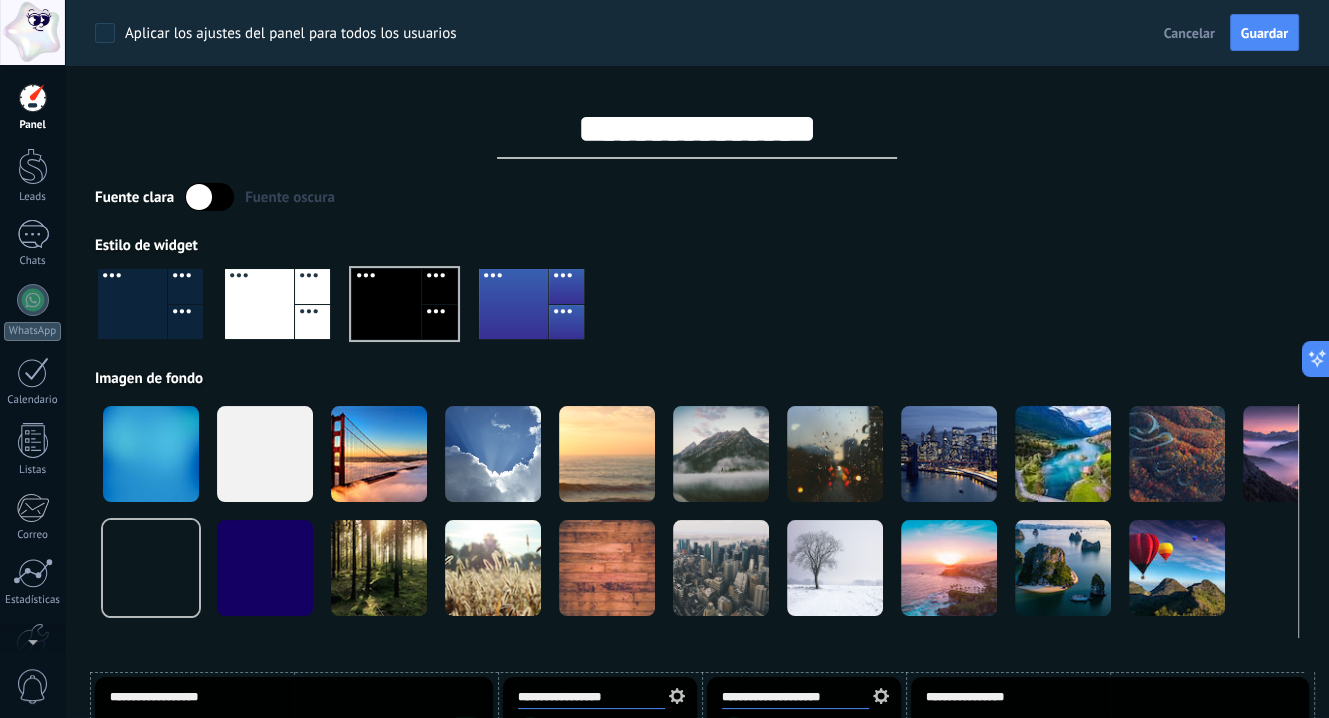 click at bounding box center (209, 197) 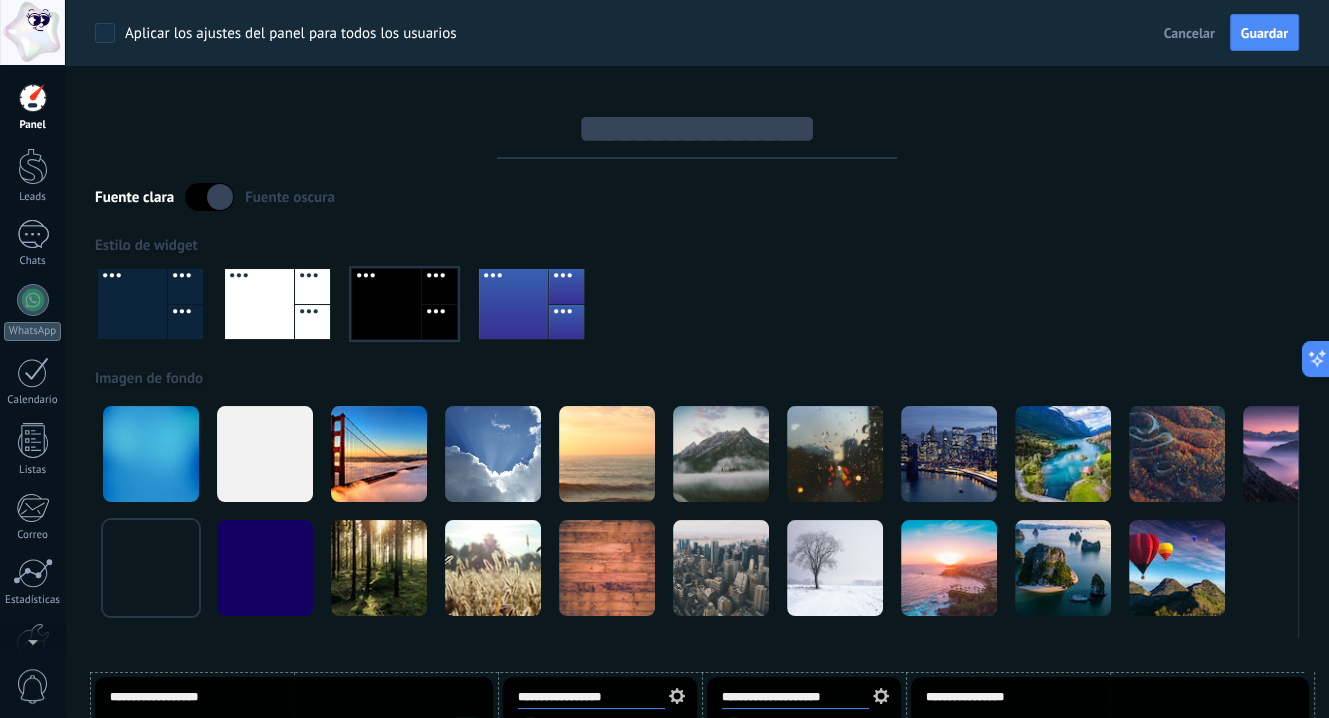 click at bounding box center (209, 197) 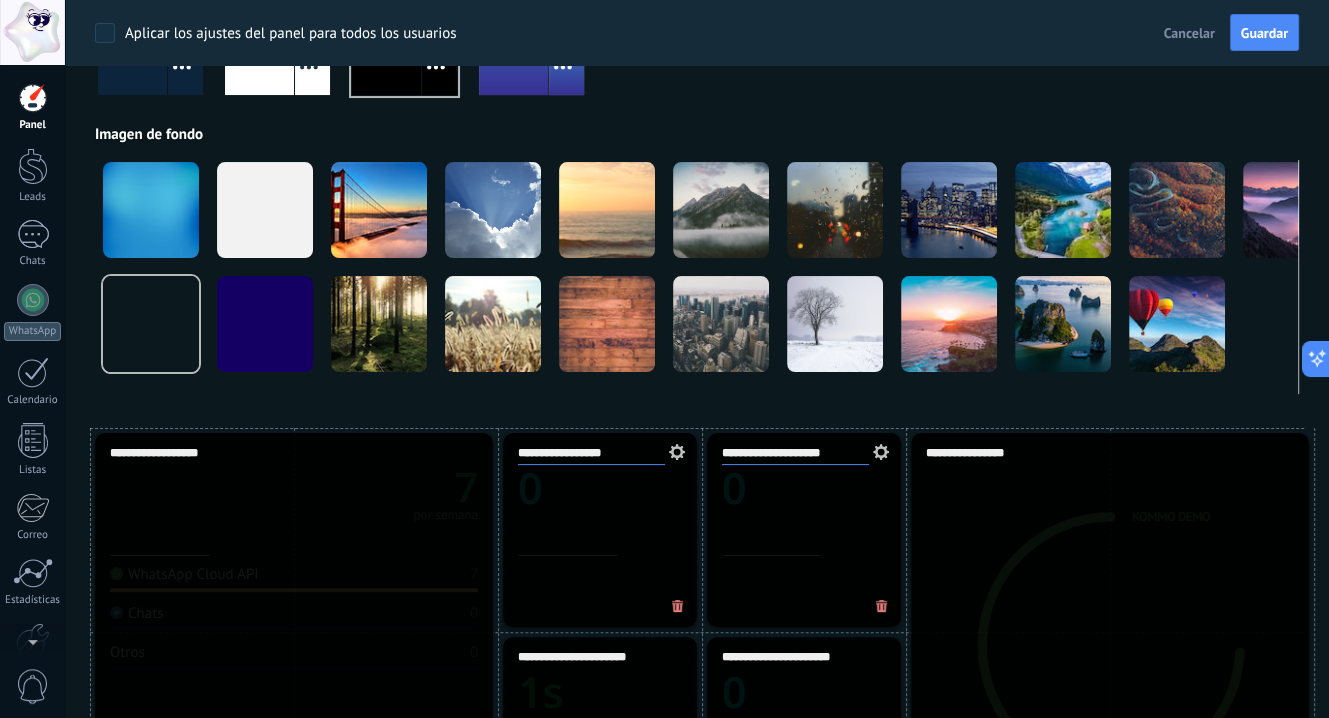 scroll, scrollTop: 224, scrollLeft: 0, axis: vertical 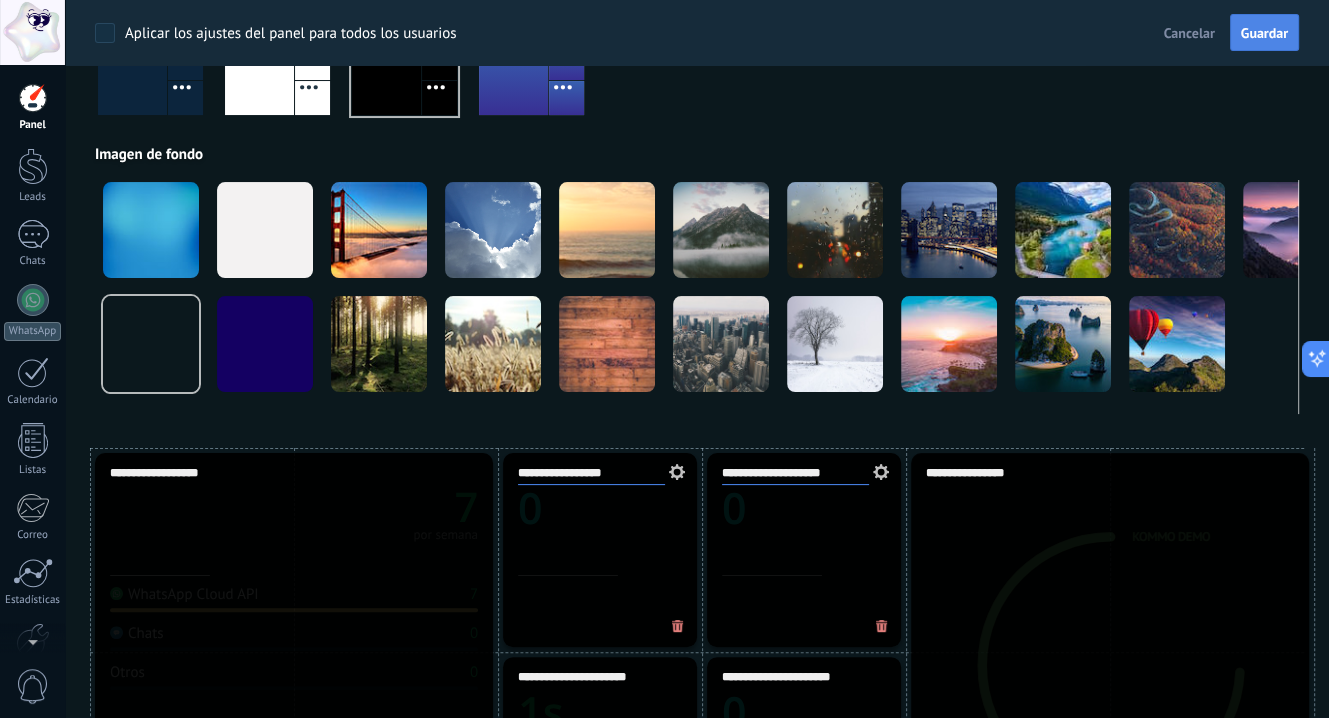 click on "Guardar" at bounding box center [1264, 33] 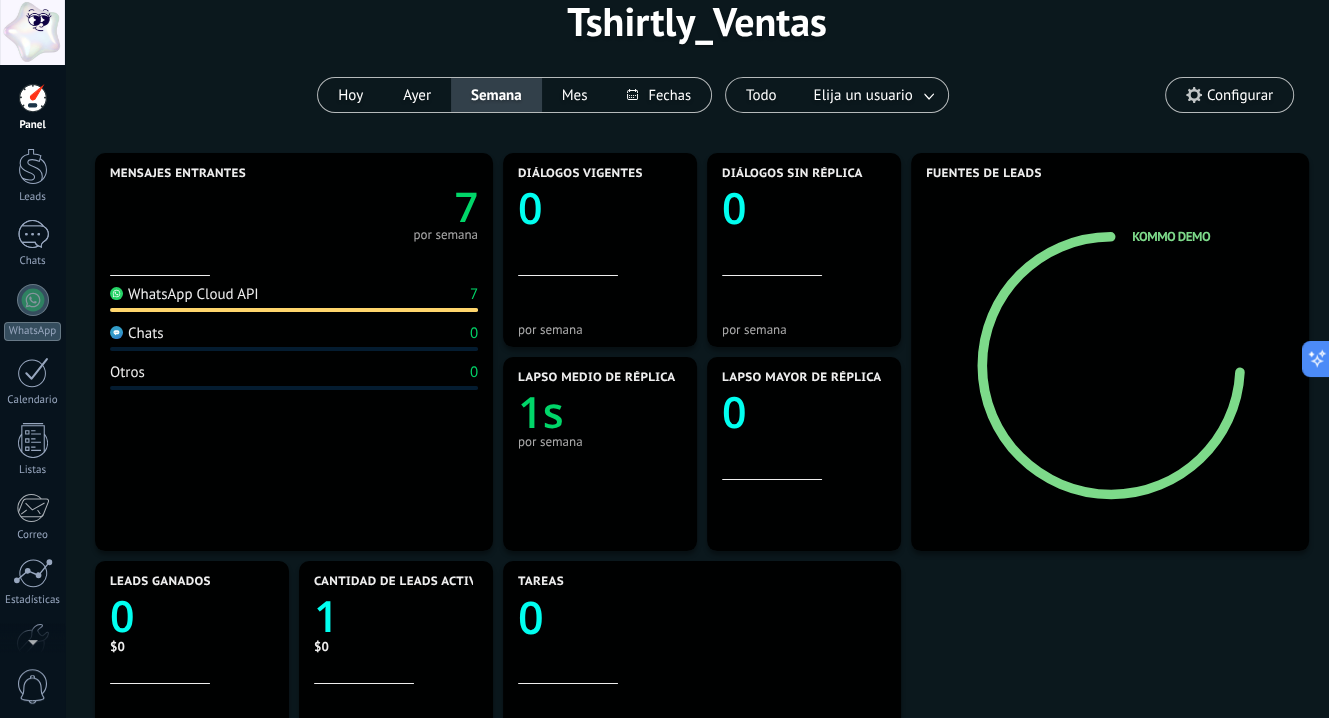 scroll, scrollTop: 0, scrollLeft: 0, axis: both 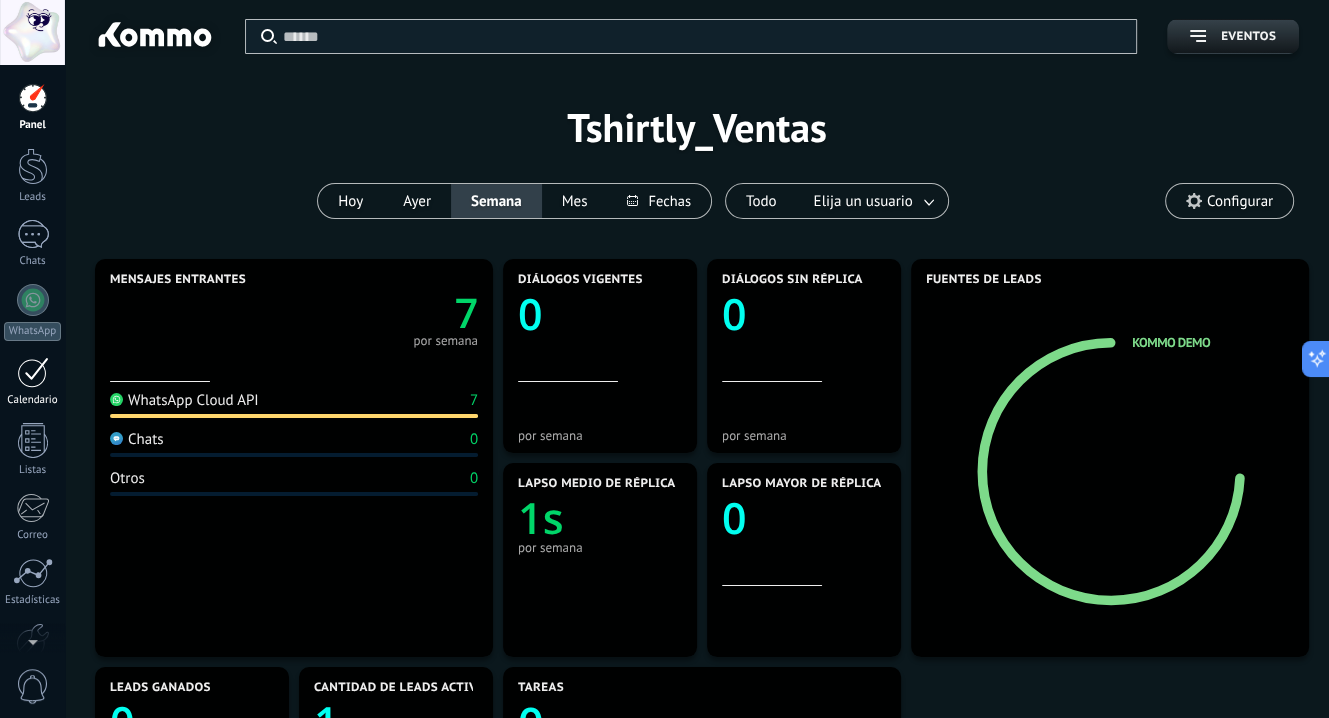 click on "Calendario" at bounding box center [32, 382] 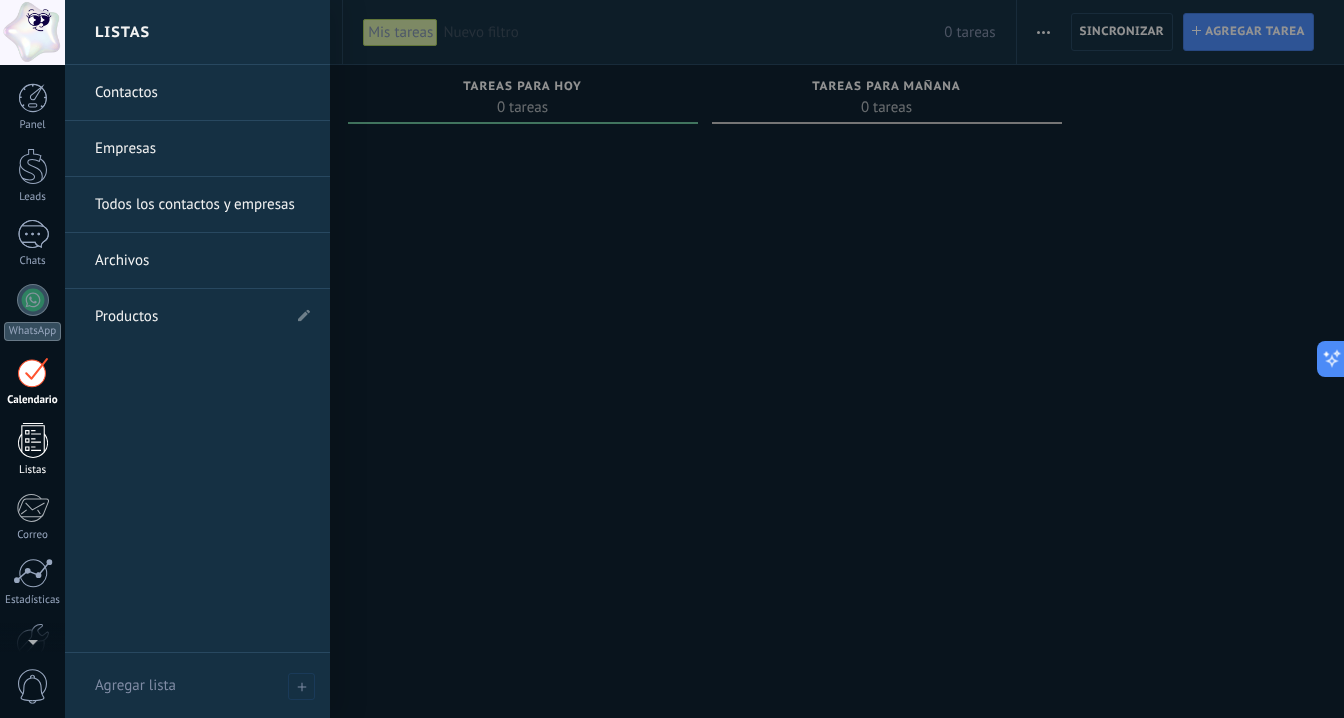 click on "Listas" at bounding box center (32, 450) 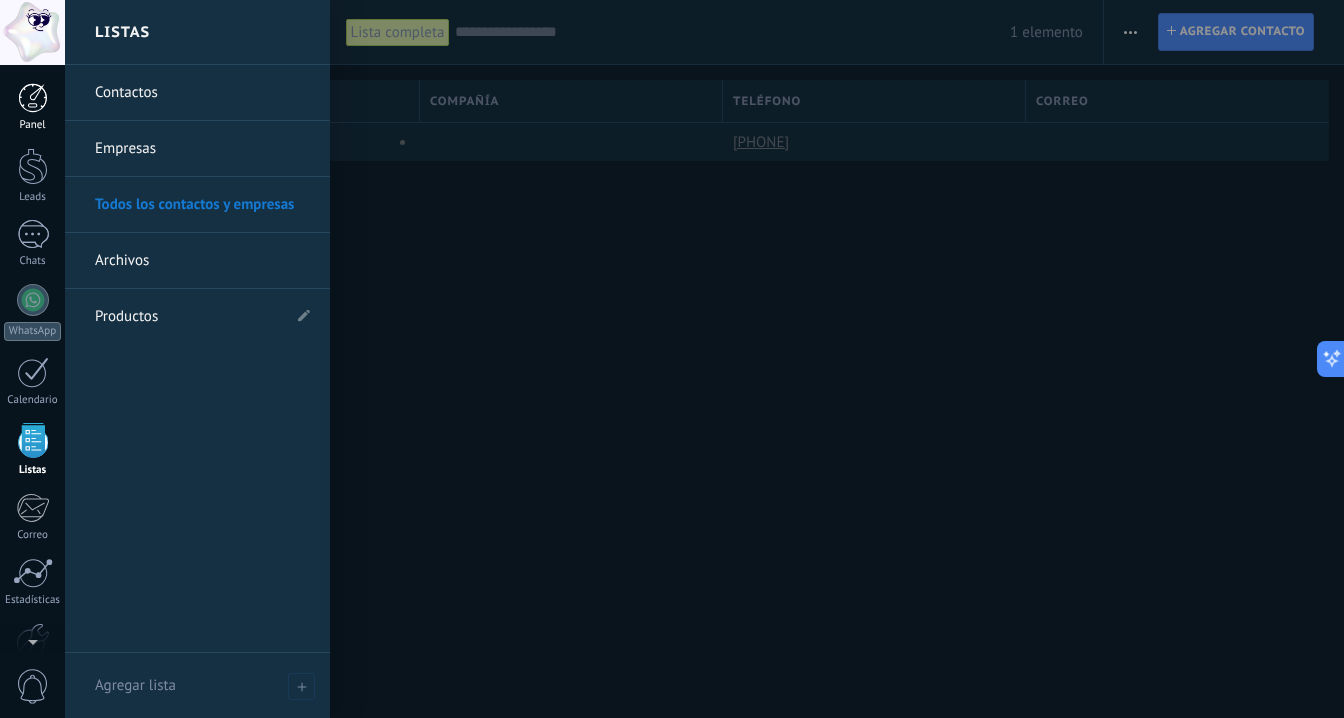 click at bounding box center [33, 98] 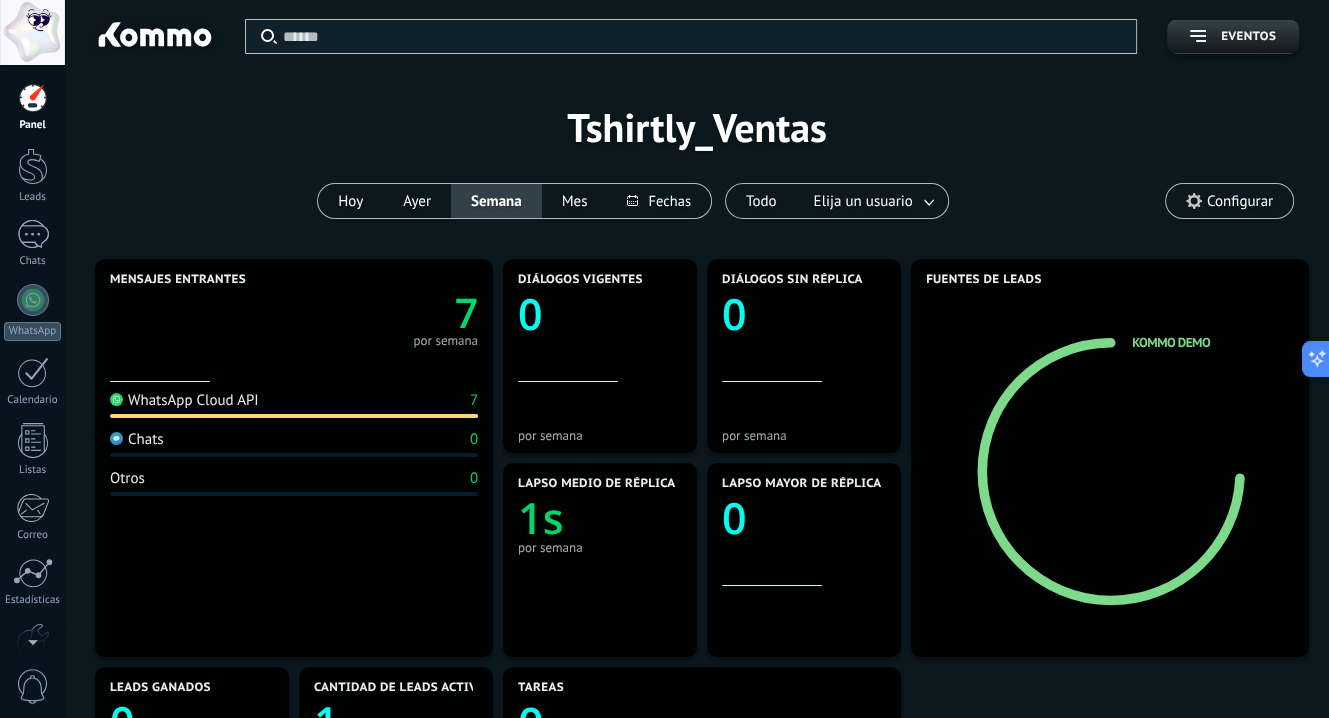 click at bounding box center (32, 32) 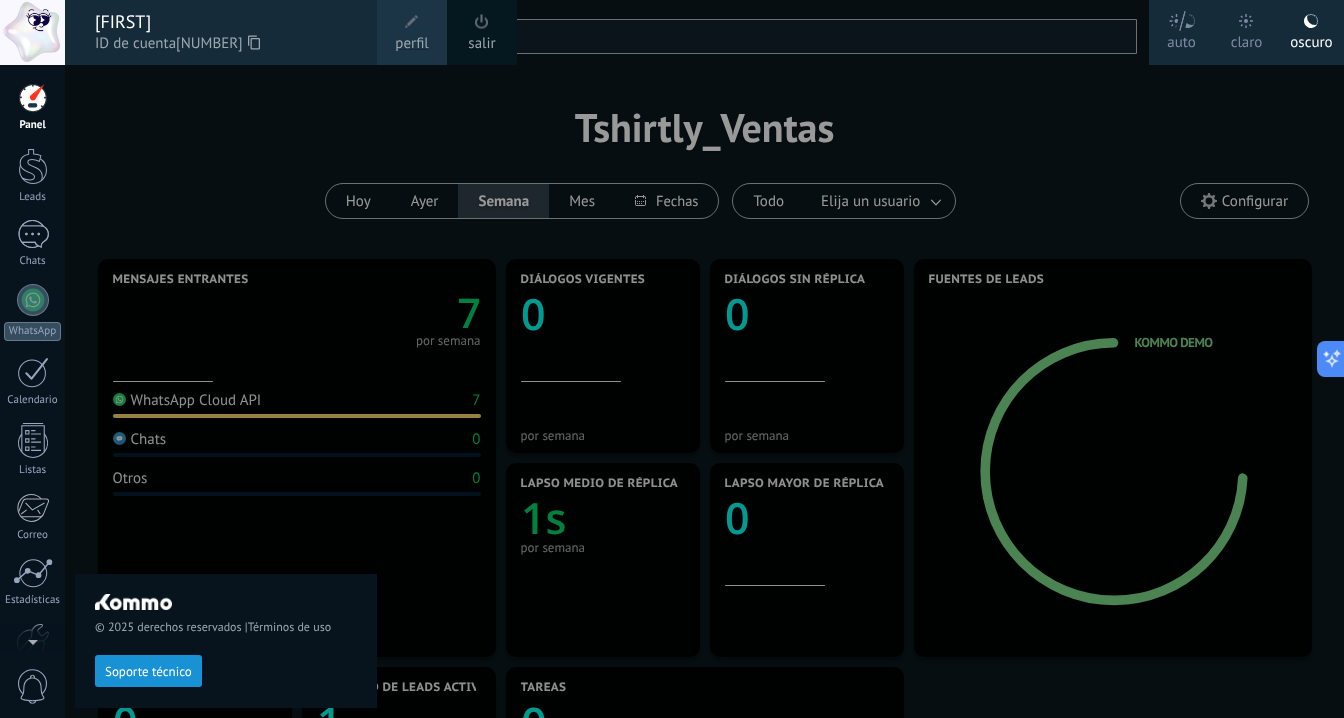 click on "©  2025  derechos reservados |  Términos de uso
Soporte técnico" at bounding box center (226, 391) 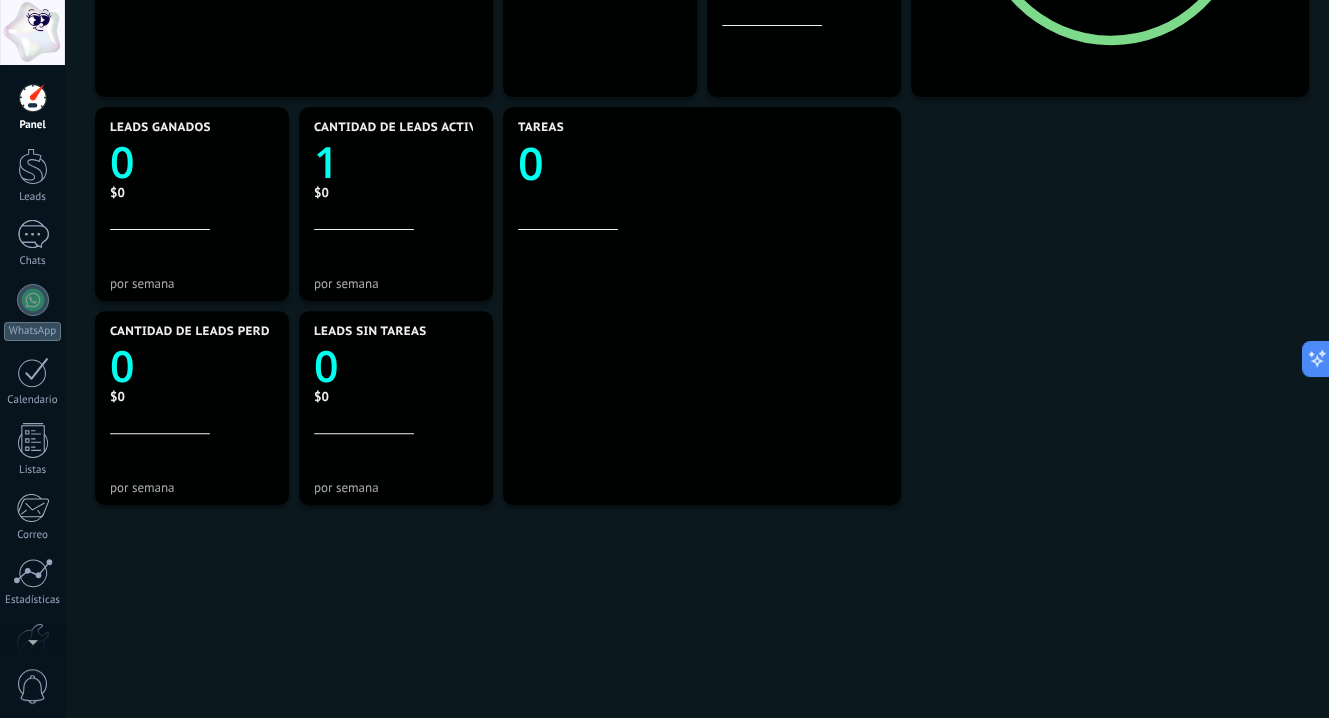 scroll, scrollTop: 616, scrollLeft: 0, axis: vertical 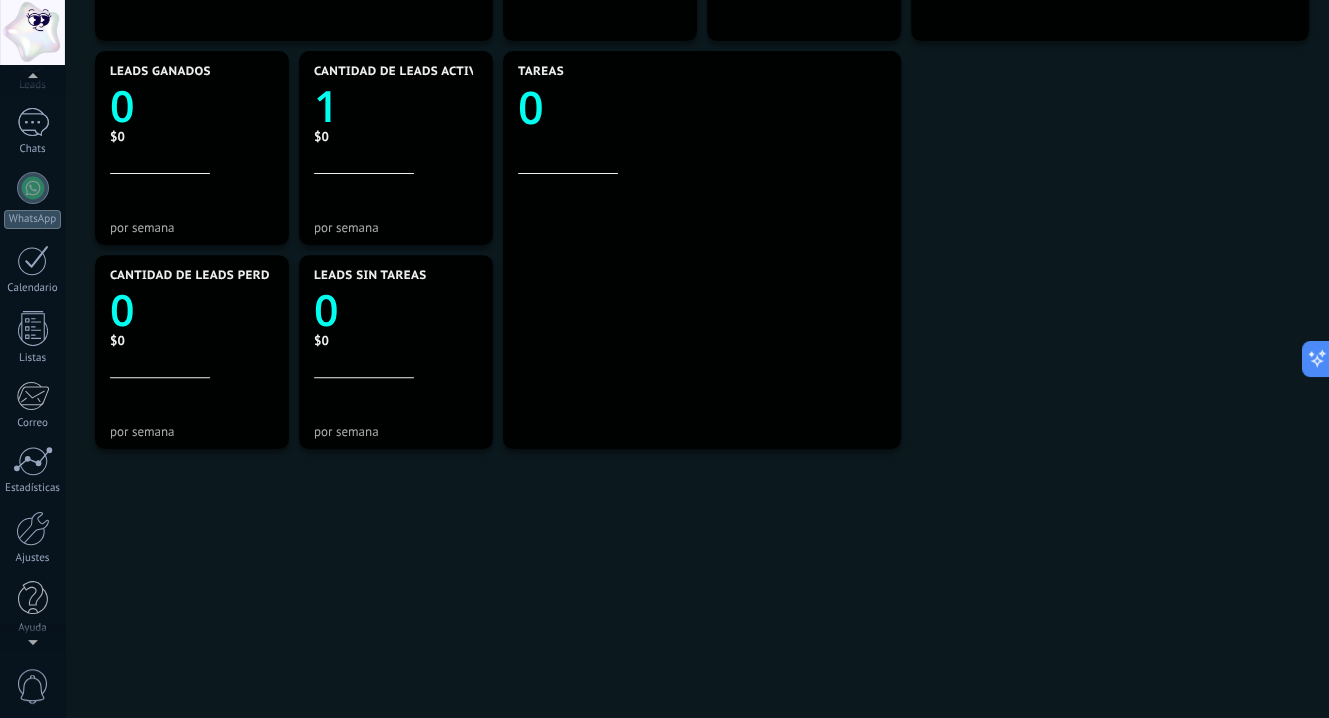 click at bounding box center (32, 638) 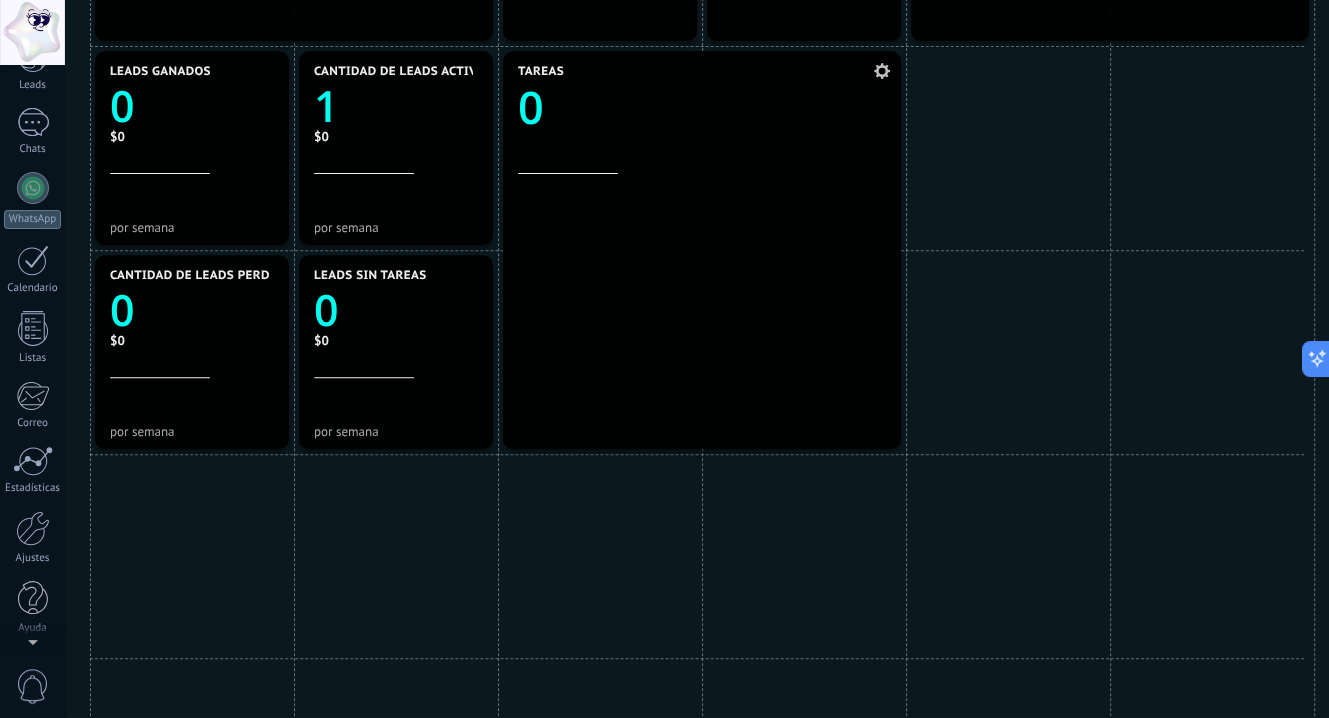 scroll, scrollTop: 0, scrollLeft: 0, axis: both 